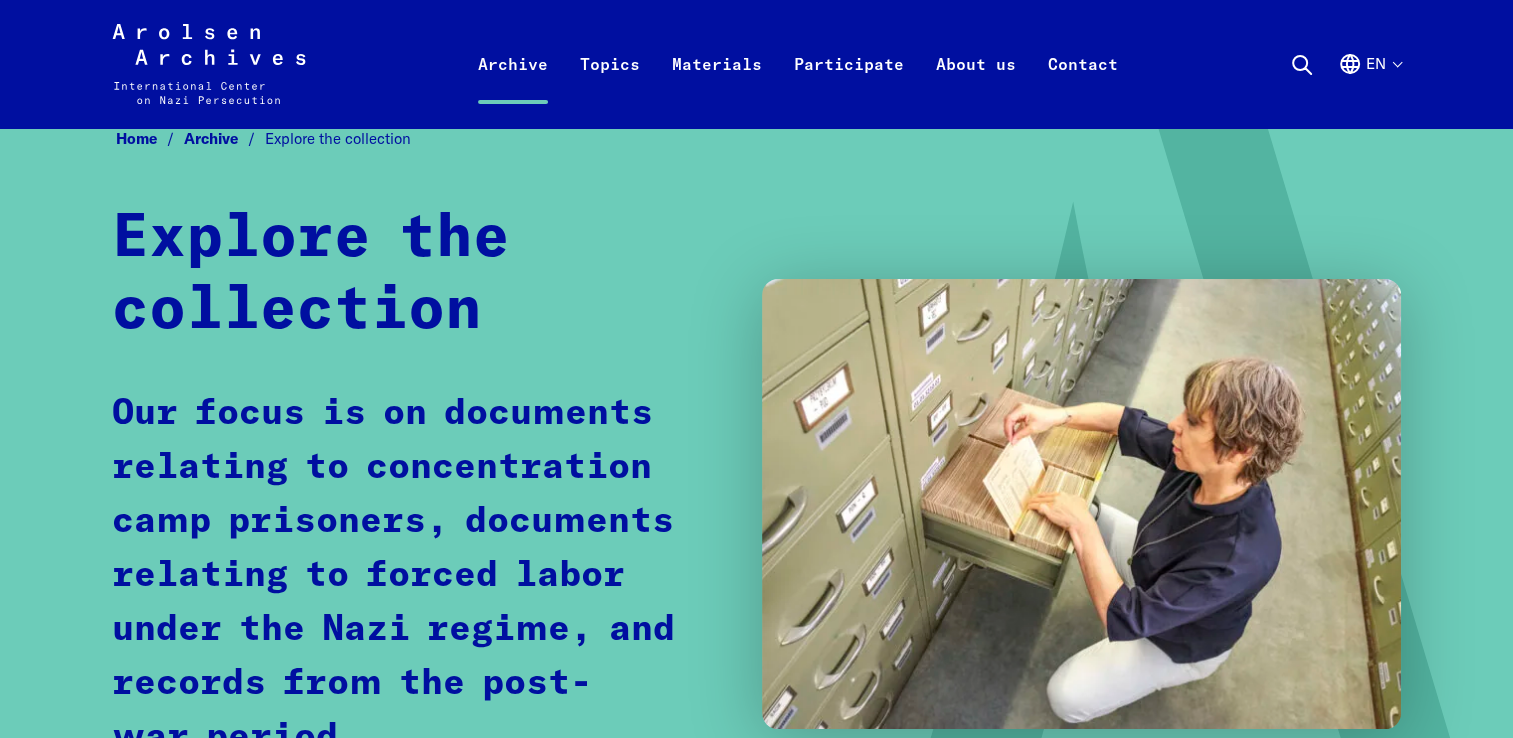 scroll, scrollTop: 0, scrollLeft: 0, axis: both 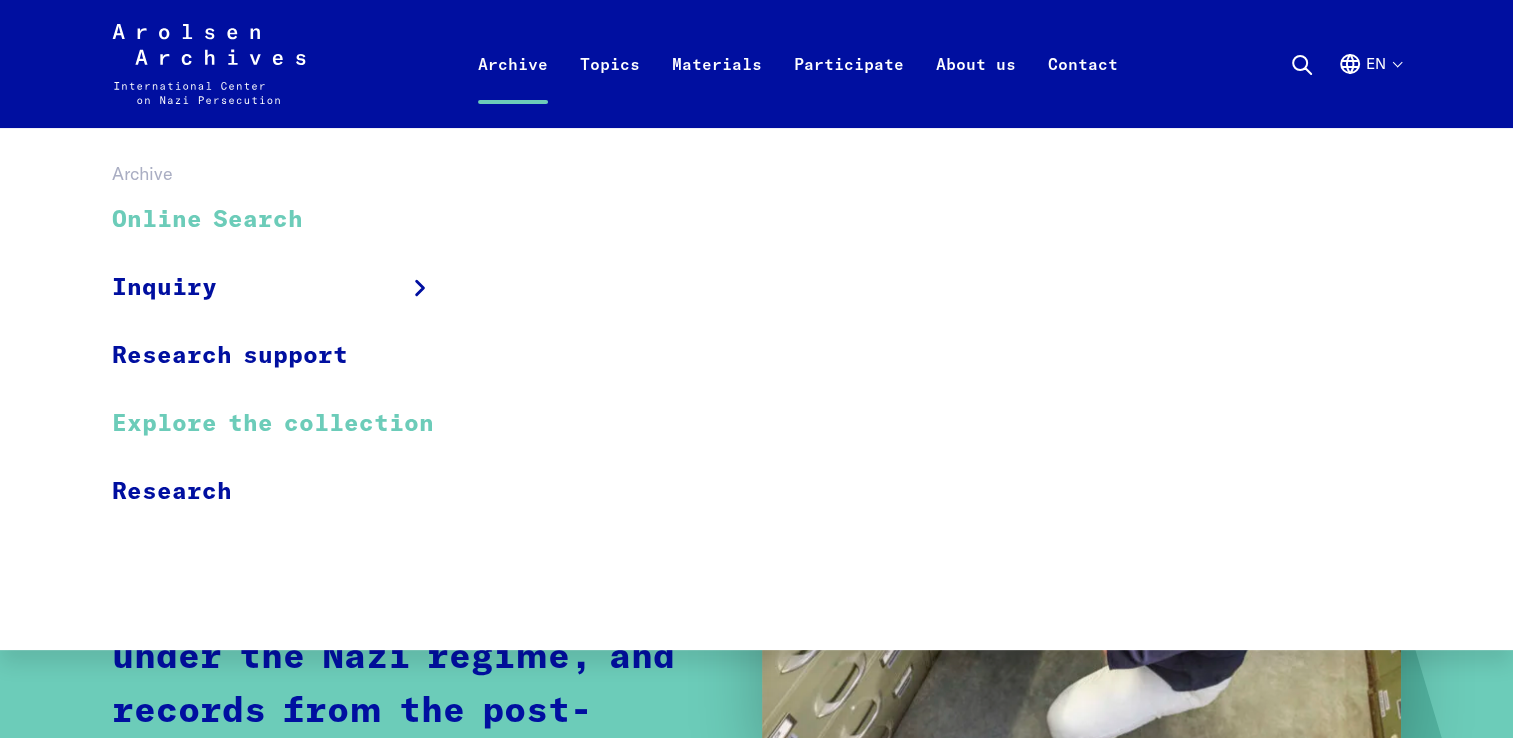 click on "Online Search" at bounding box center (286, 220) 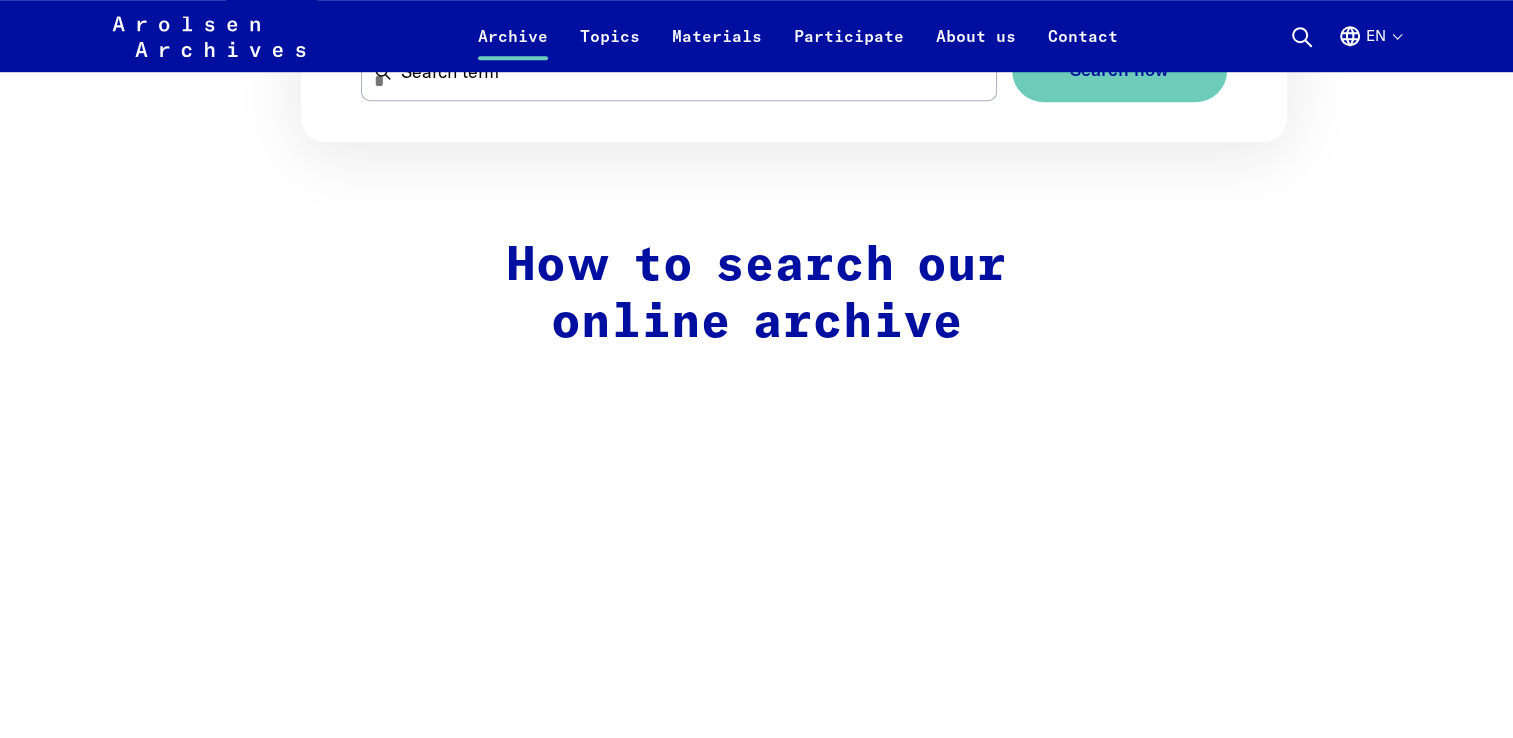 scroll, scrollTop: 1200, scrollLeft: 0, axis: vertical 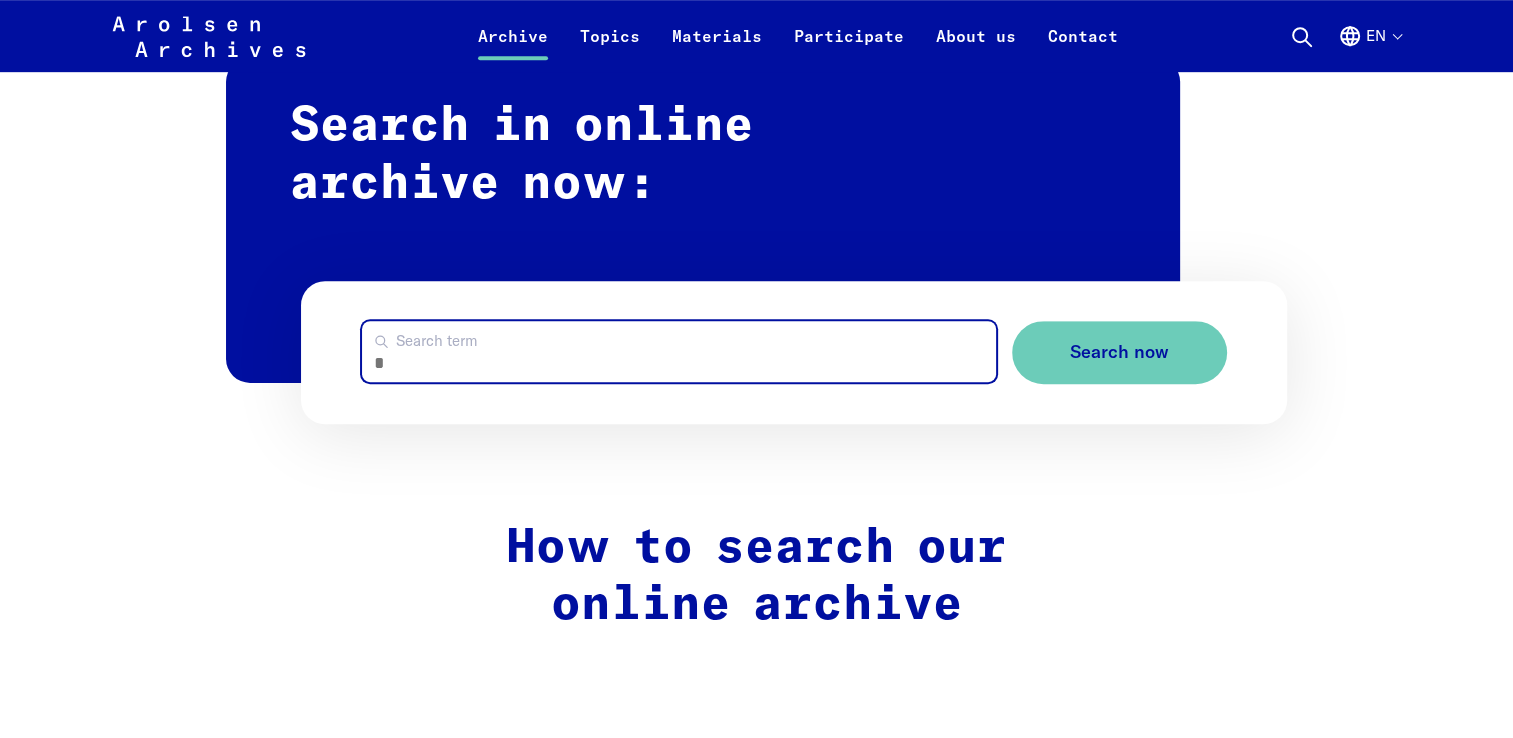 click on "Search term" at bounding box center [679, 351] 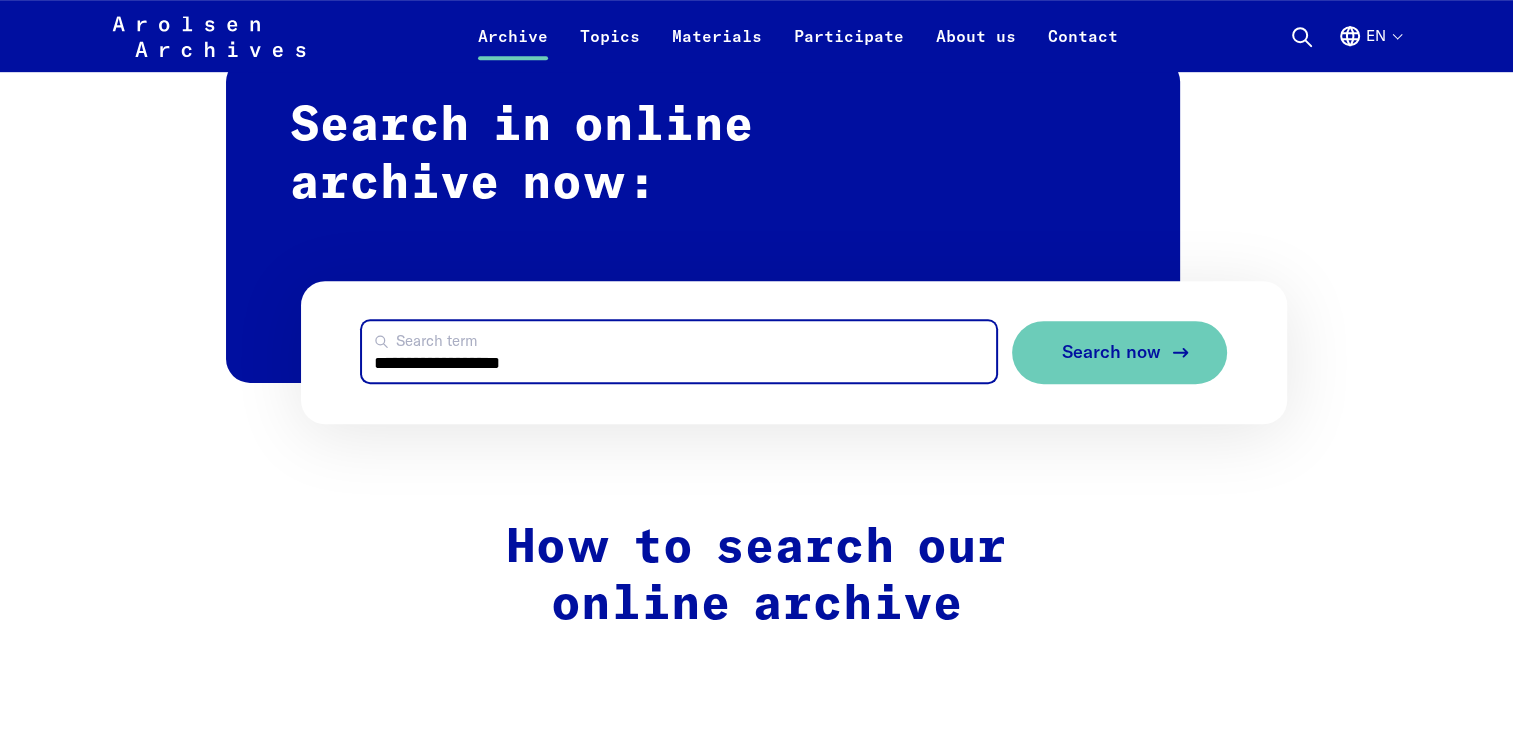 type on "**********" 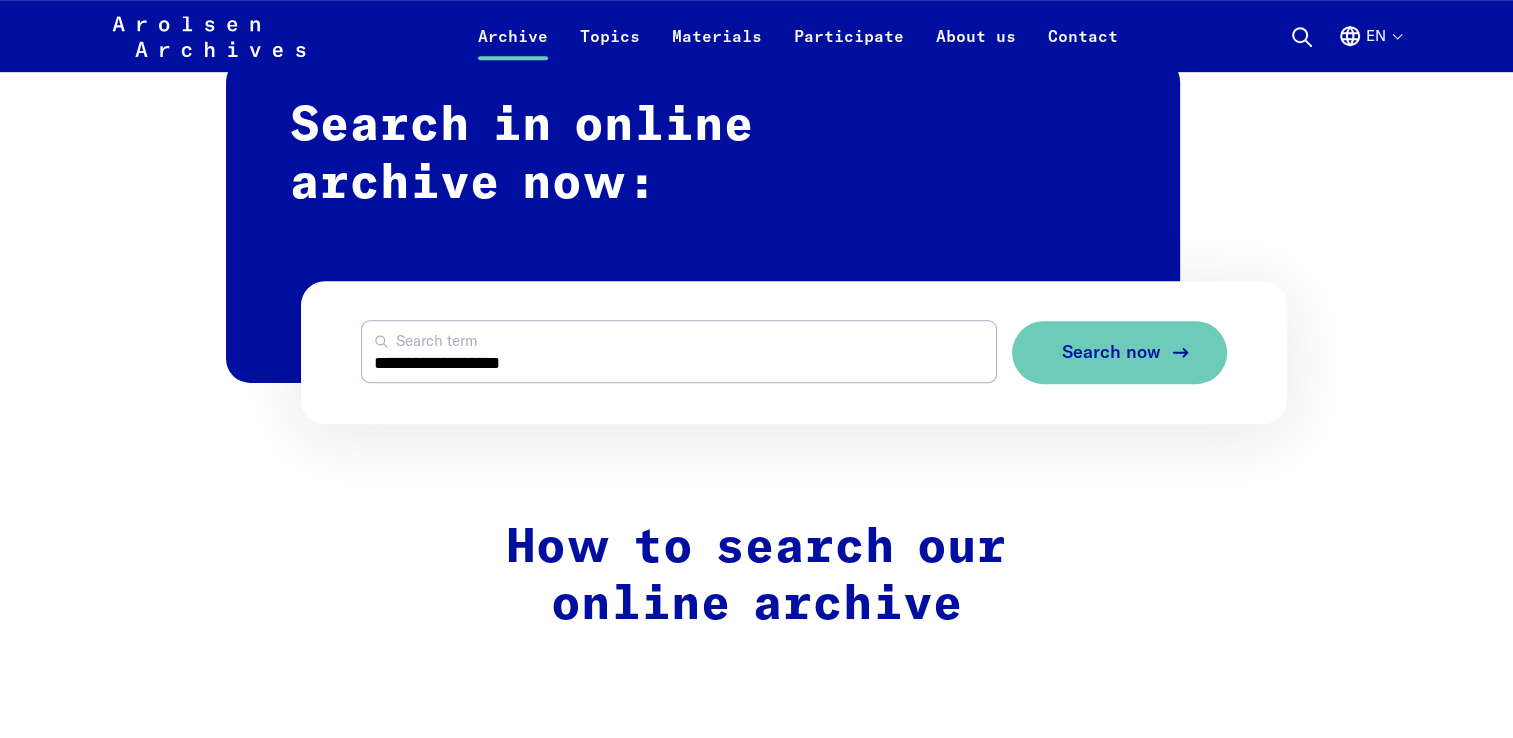 click on "Search now" at bounding box center (1111, 352) 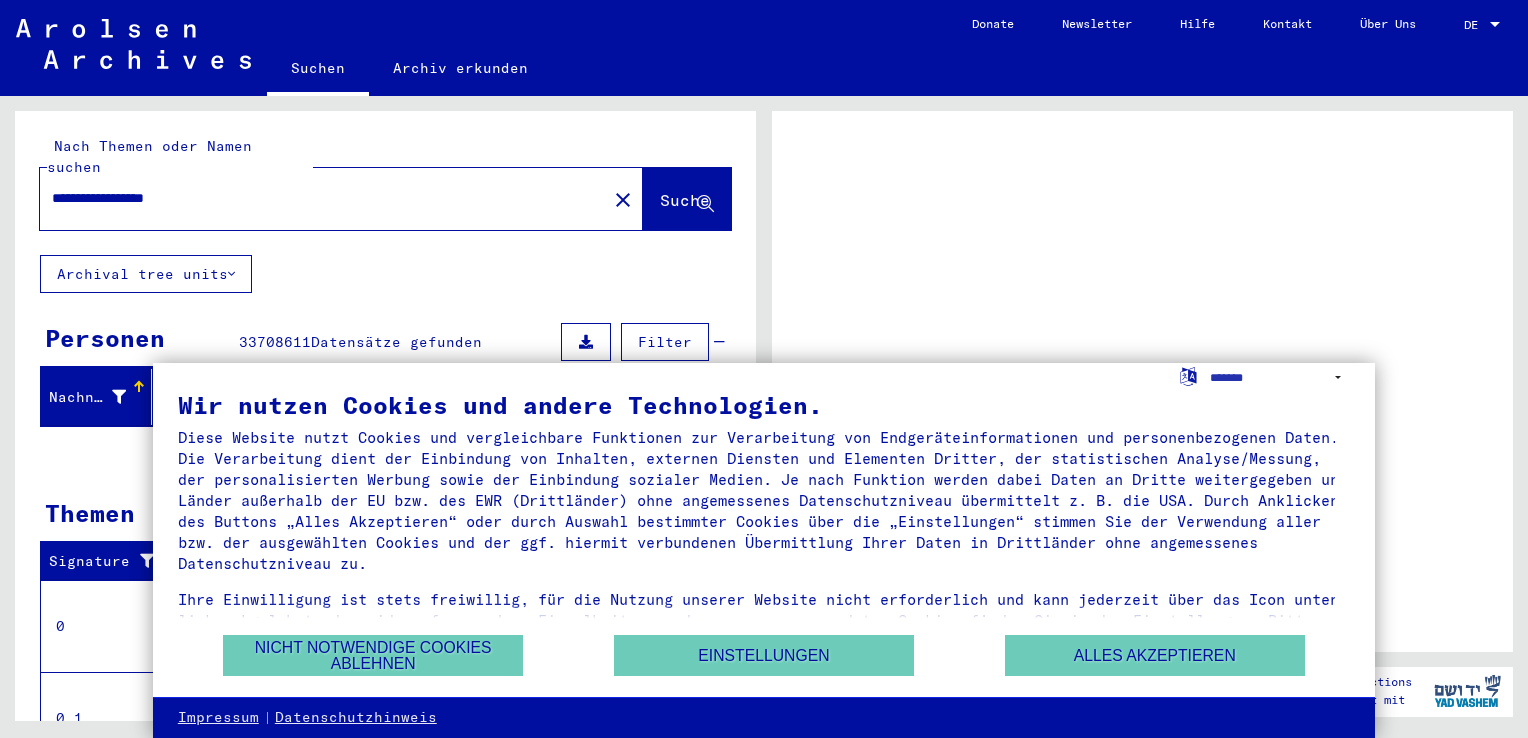 scroll, scrollTop: 0, scrollLeft: 0, axis: both 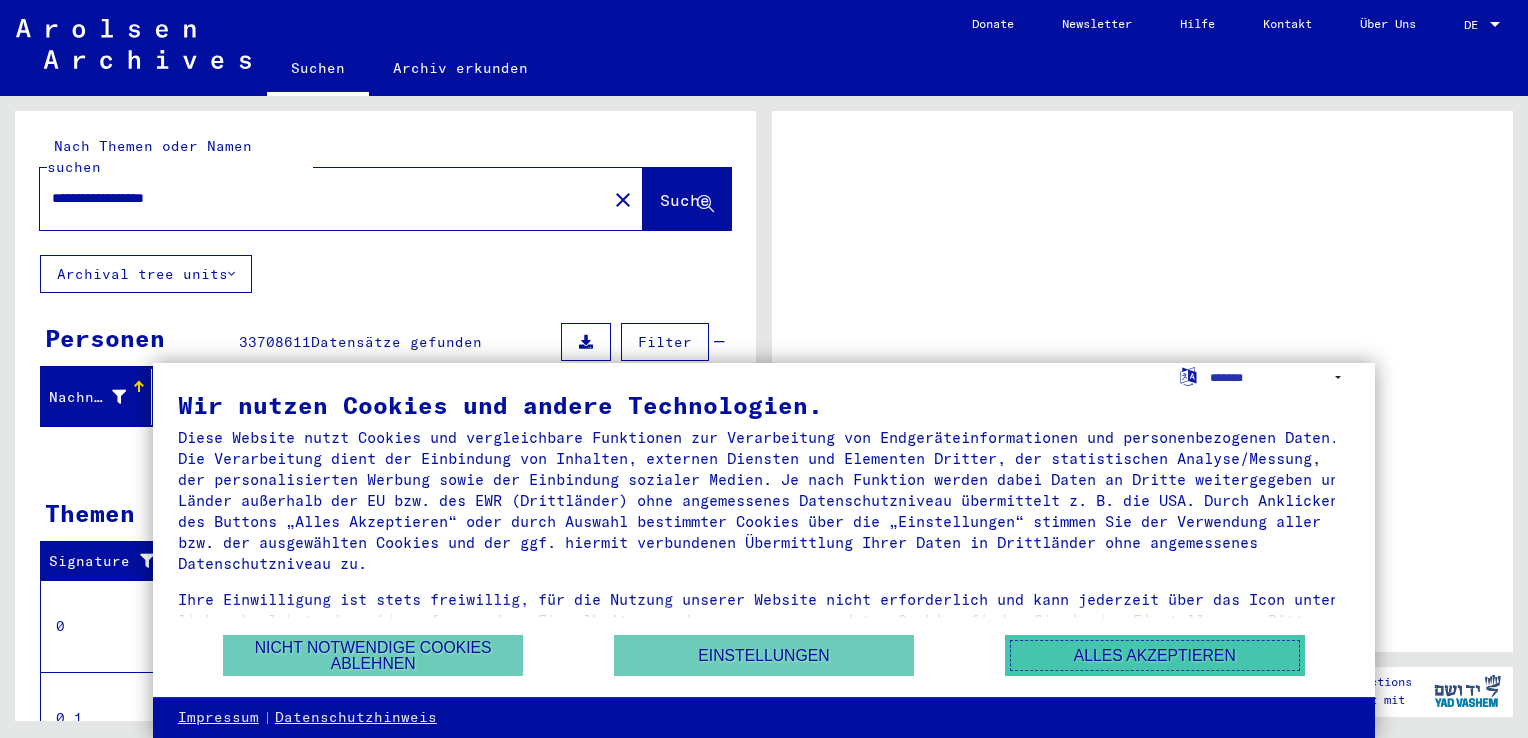 click on "Alles akzeptieren" at bounding box center [1155, 655] 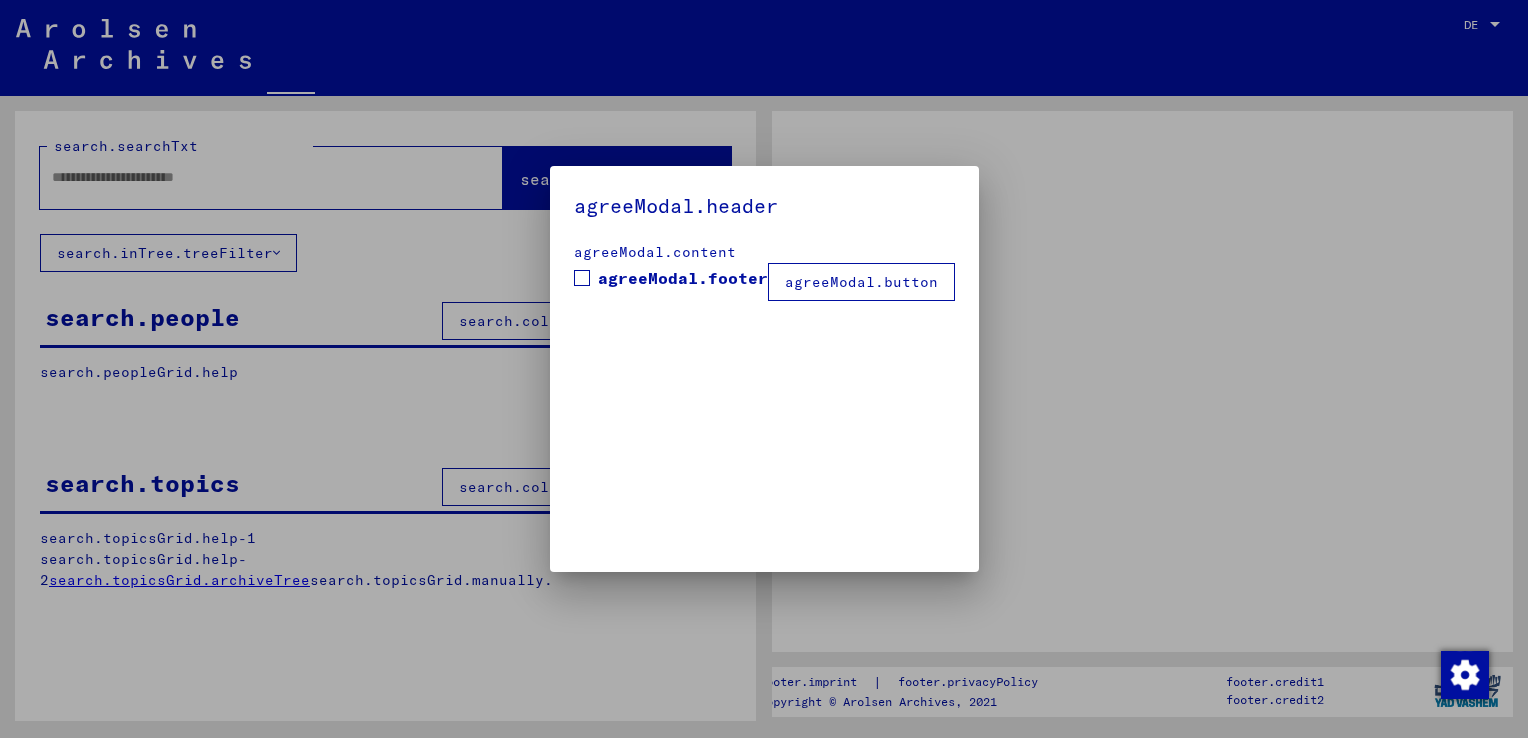 type on "**********" 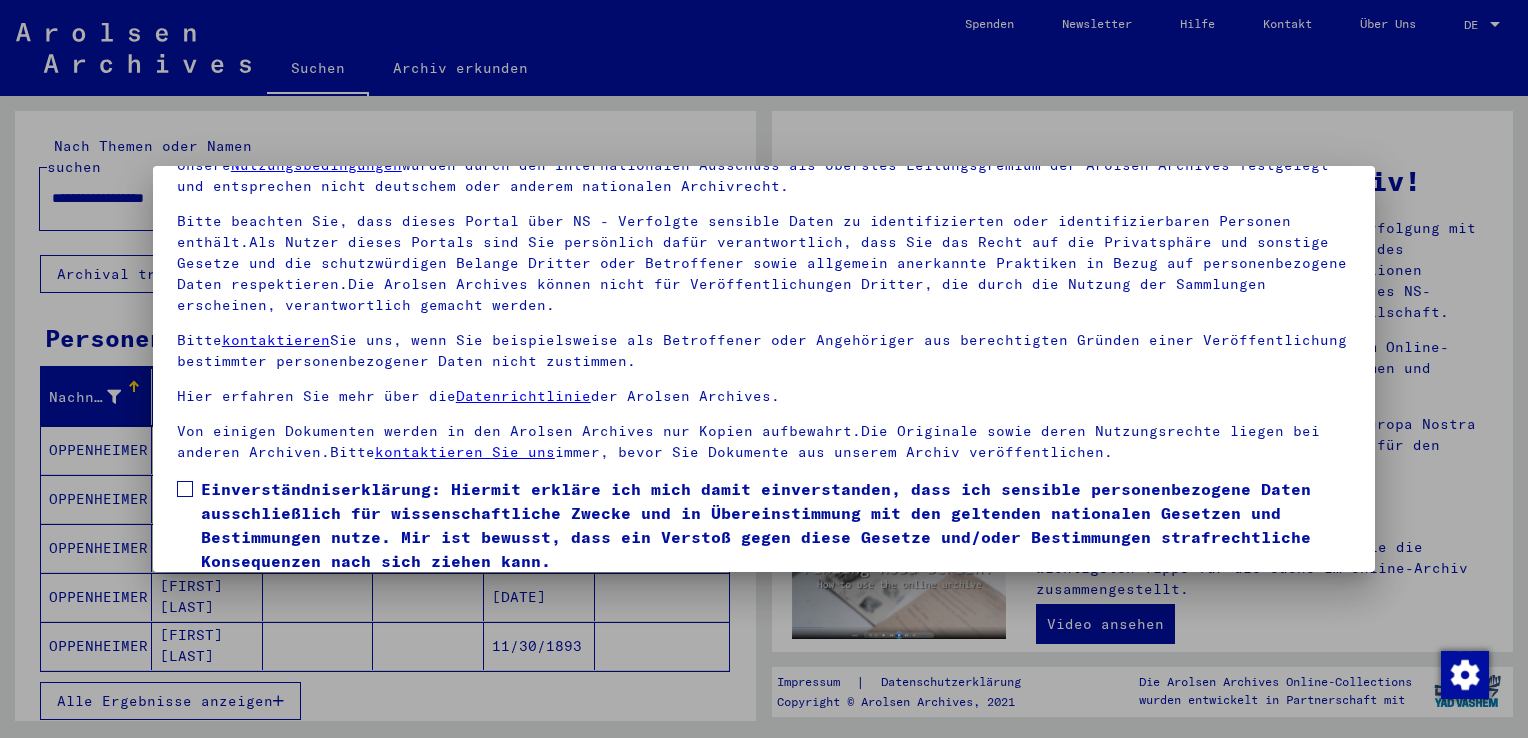 scroll, scrollTop: 173, scrollLeft: 0, axis: vertical 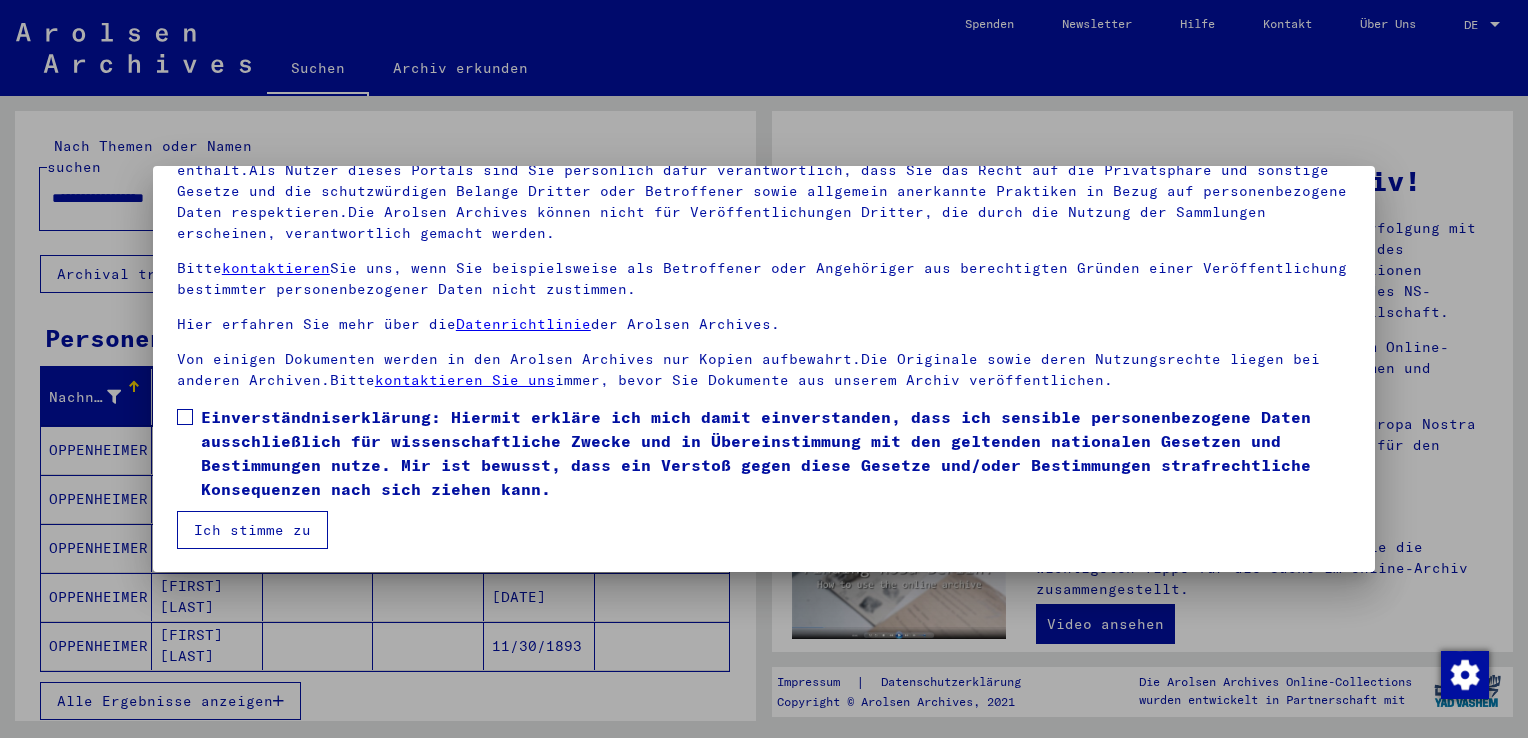 click on "Einverständniserklärung: Hiermit erkläre ich mich damit einverstanden, dass ich sensible personenbezogene Daten ausschließlich für wissenschaftliche Zwecke und in Übereinstimmung mit den geltenden nationalen Gesetzen und Bestimmungen nutze. Mir ist bewusst, dass ein Verstoß gegen diese Gesetze und/oder Bestimmungen strafrechtliche Konsequenzen nach sich ziehen kann." at bounding box center (776, 453) 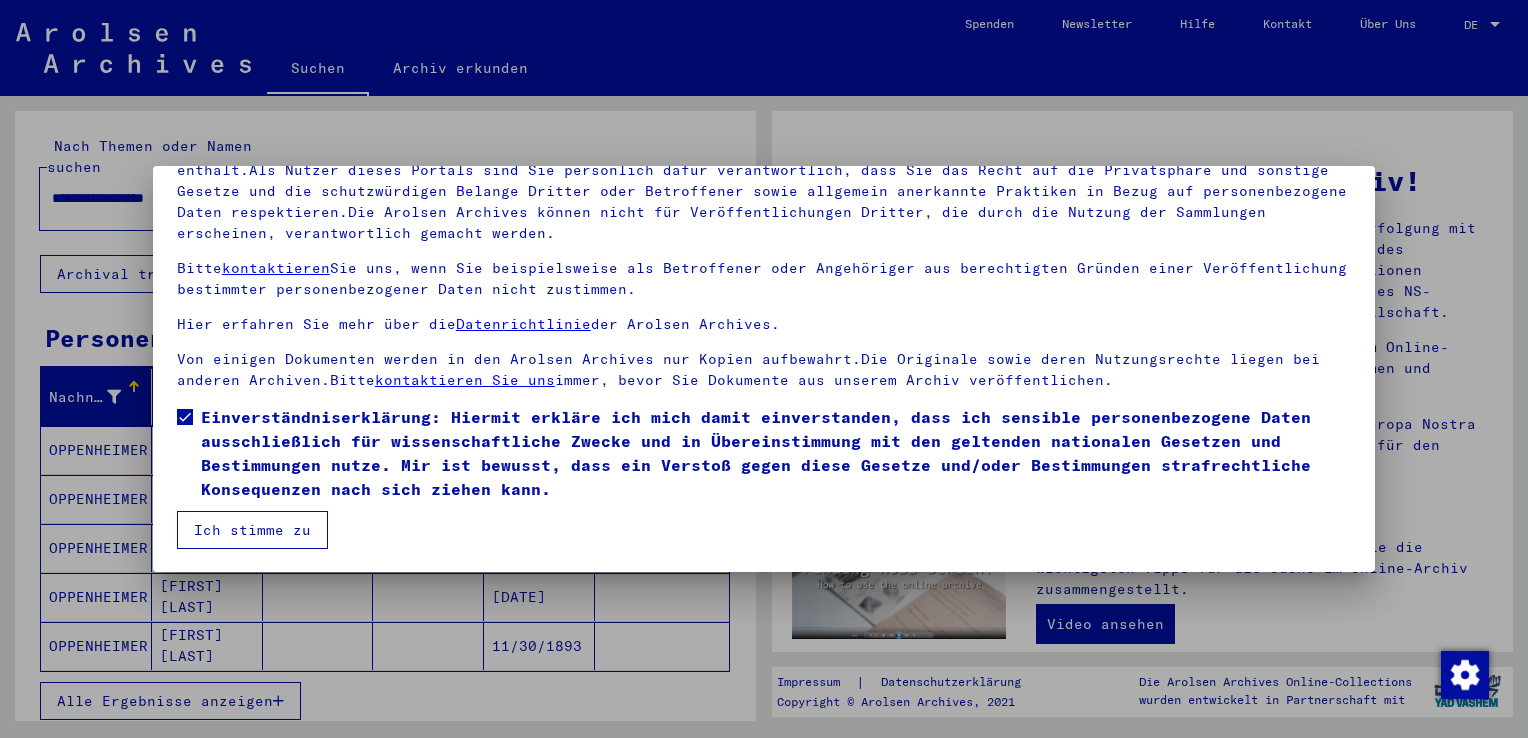 click on "Ich stimme zu" at bounding box center [252, 530] 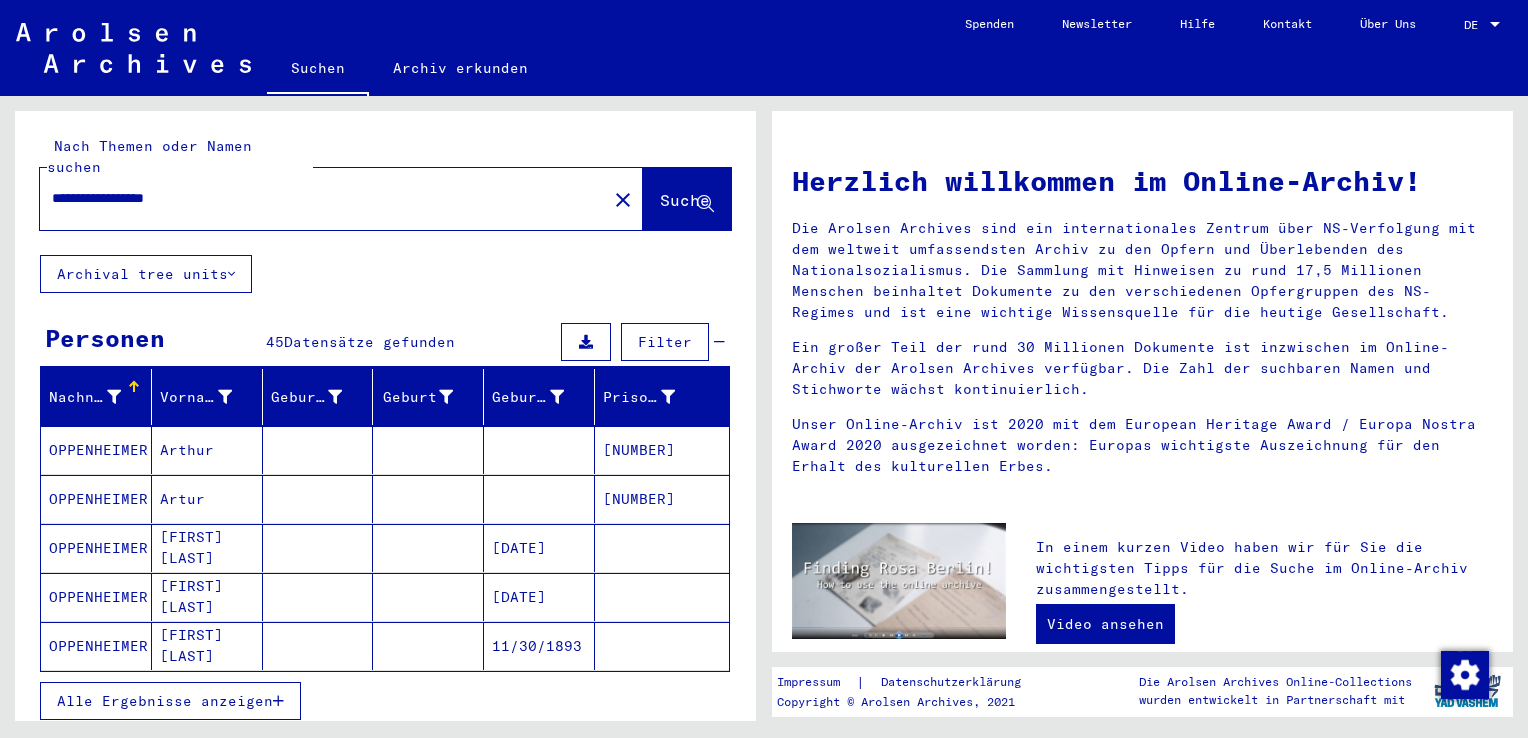 click at bounding box center (1495, 24) 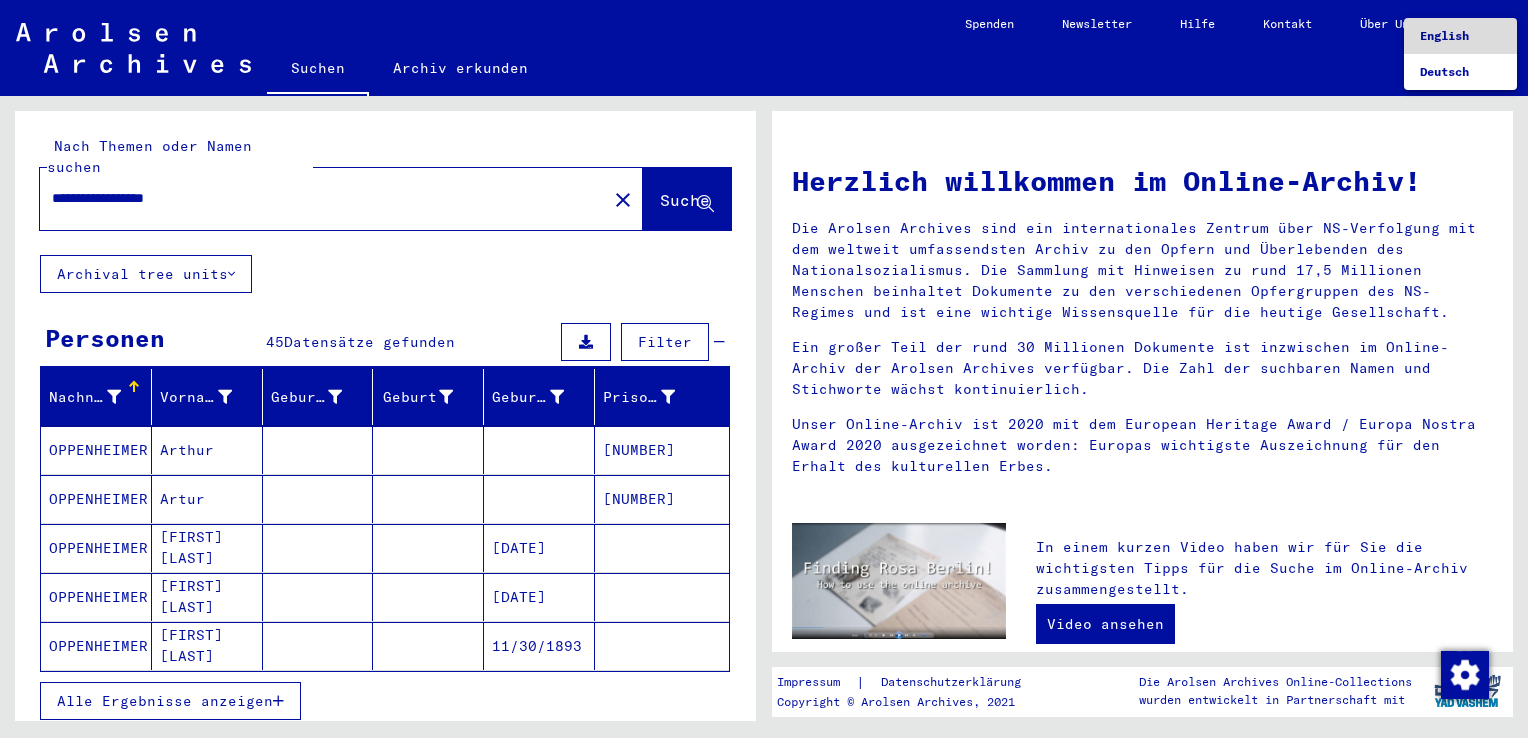 click on "English" at bounding box center [1444, 35] 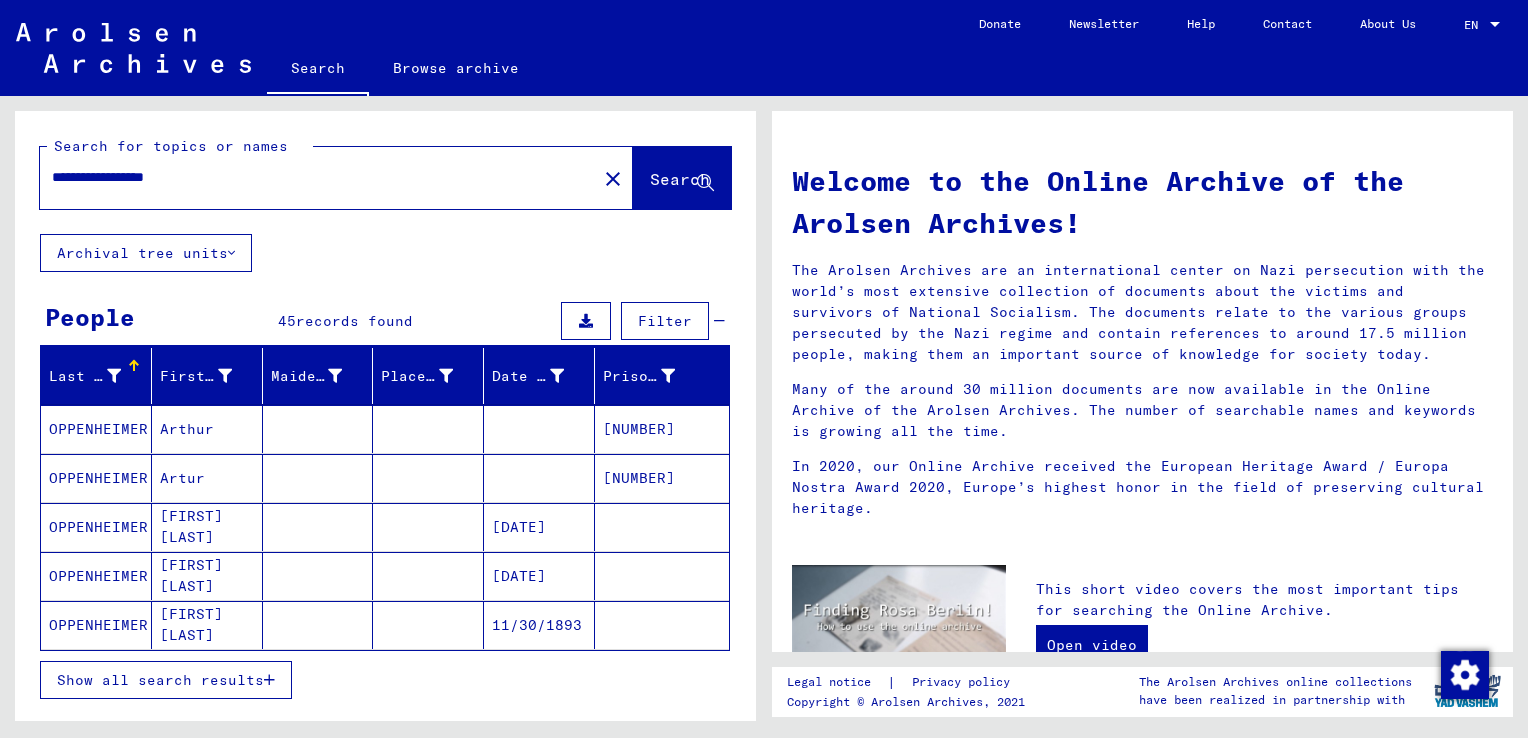 click on "[FIRST] [LAST]" 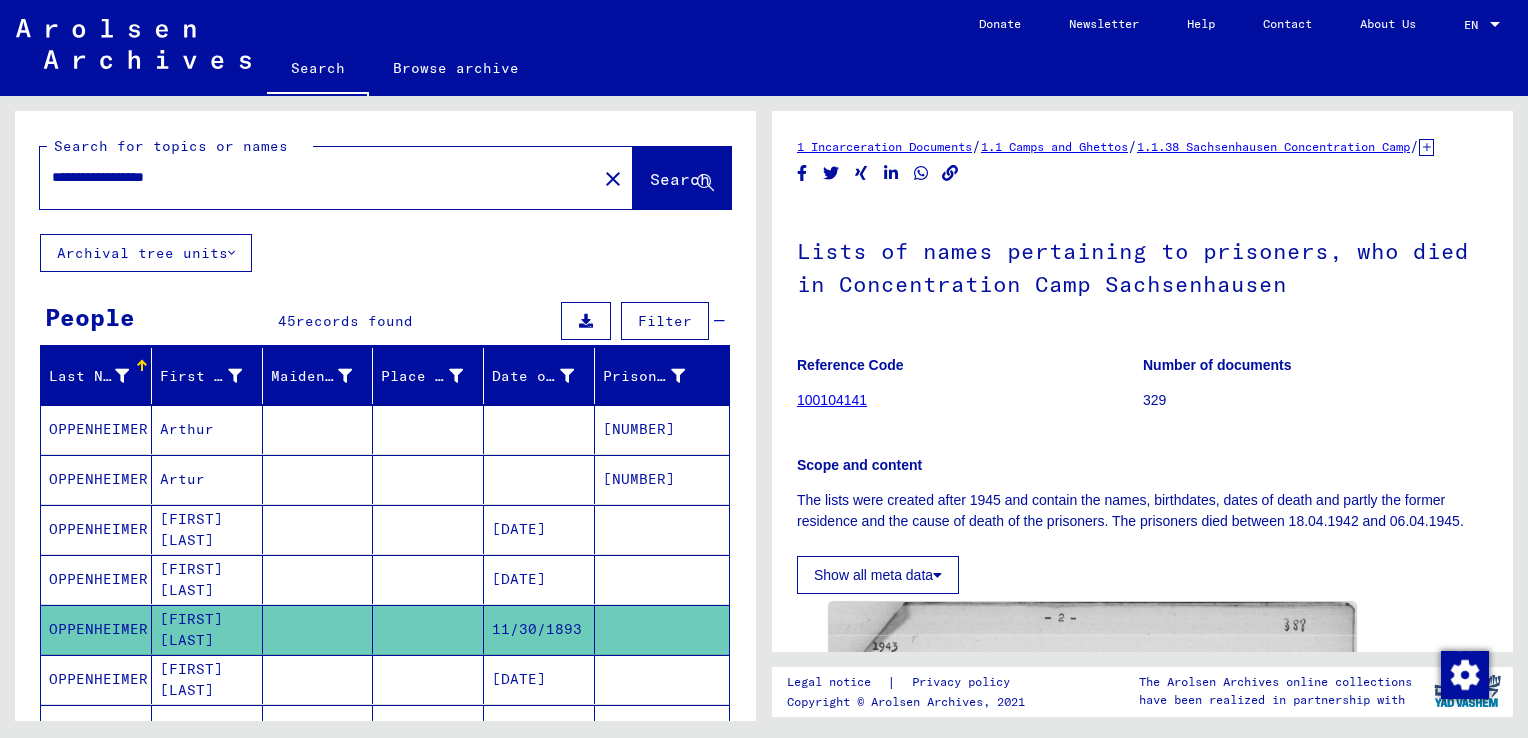 scroll, scrollTop: 0, scrollLeft: 0, axis: both 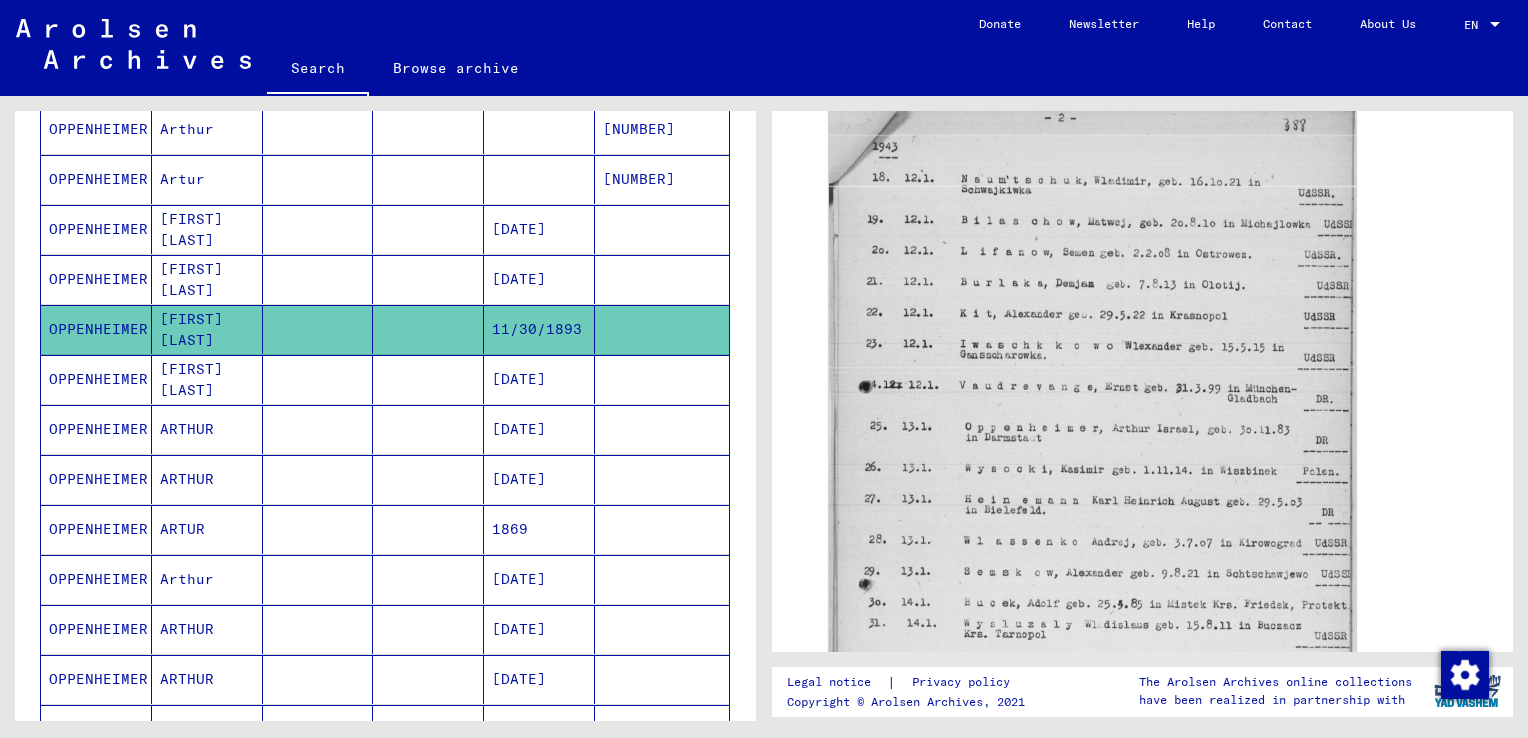 click on "OPPENHEIMER" at bounding box center [96, 429] 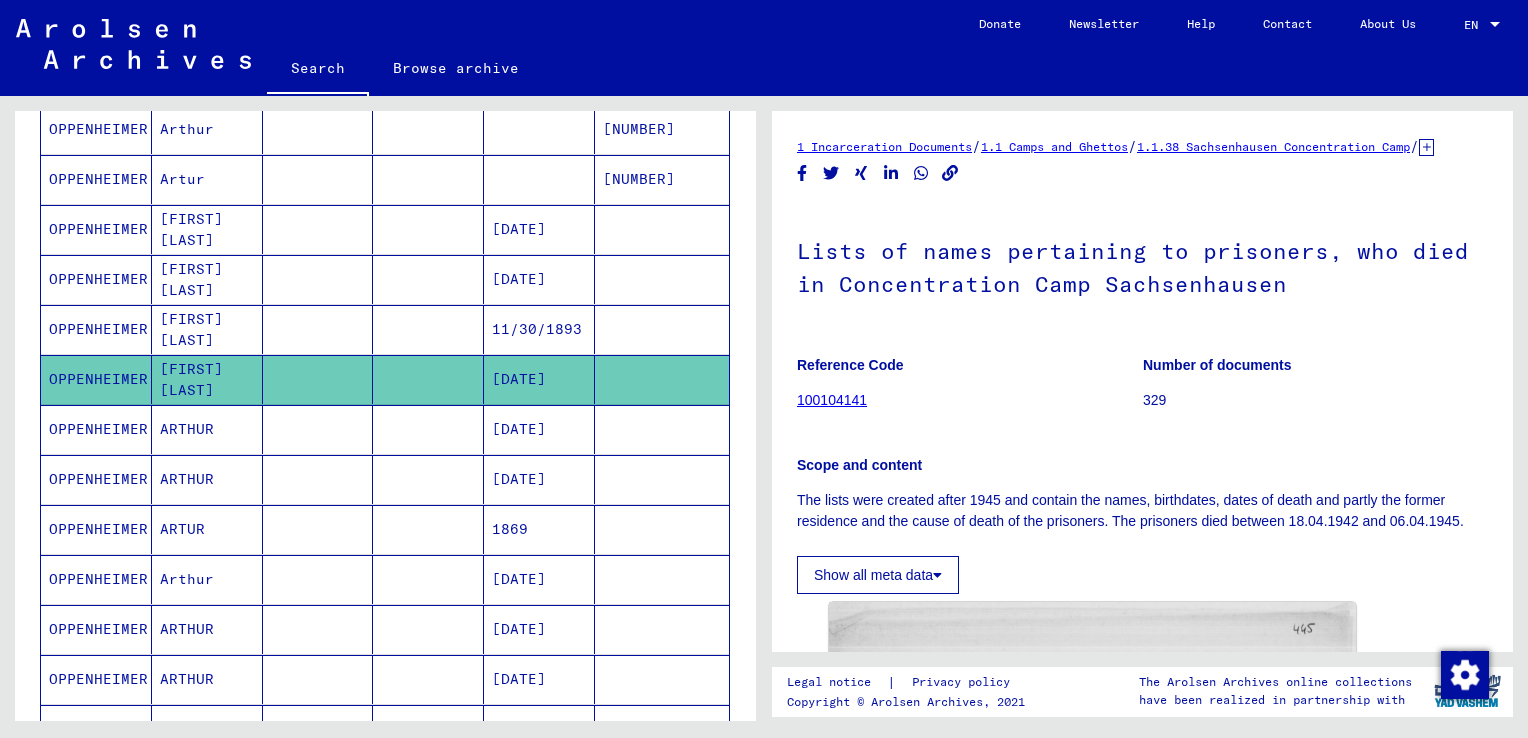 scroll, scrollTop: 0, scrollLeft: 0, axis: both 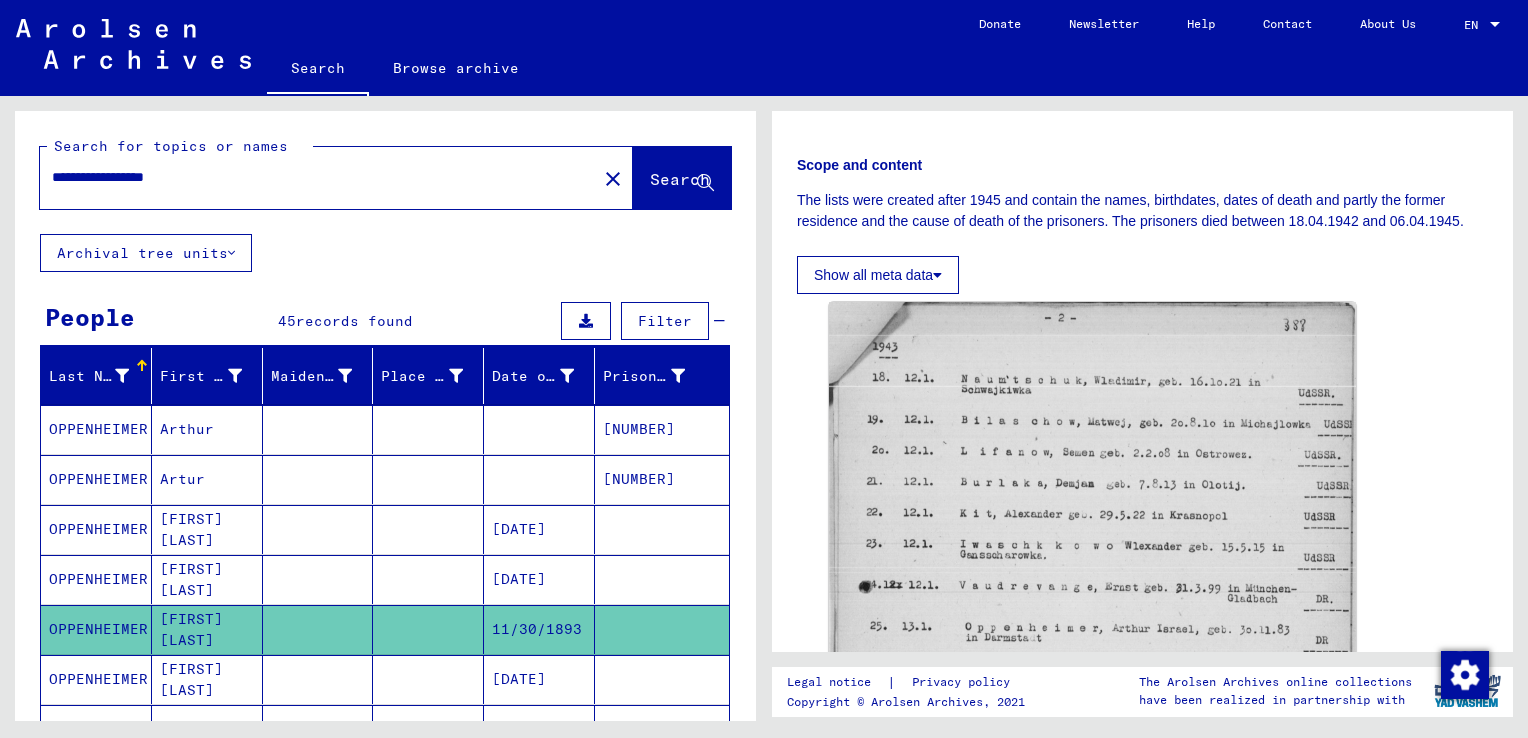 click on "Arthur" at bounding box center [207, 479] 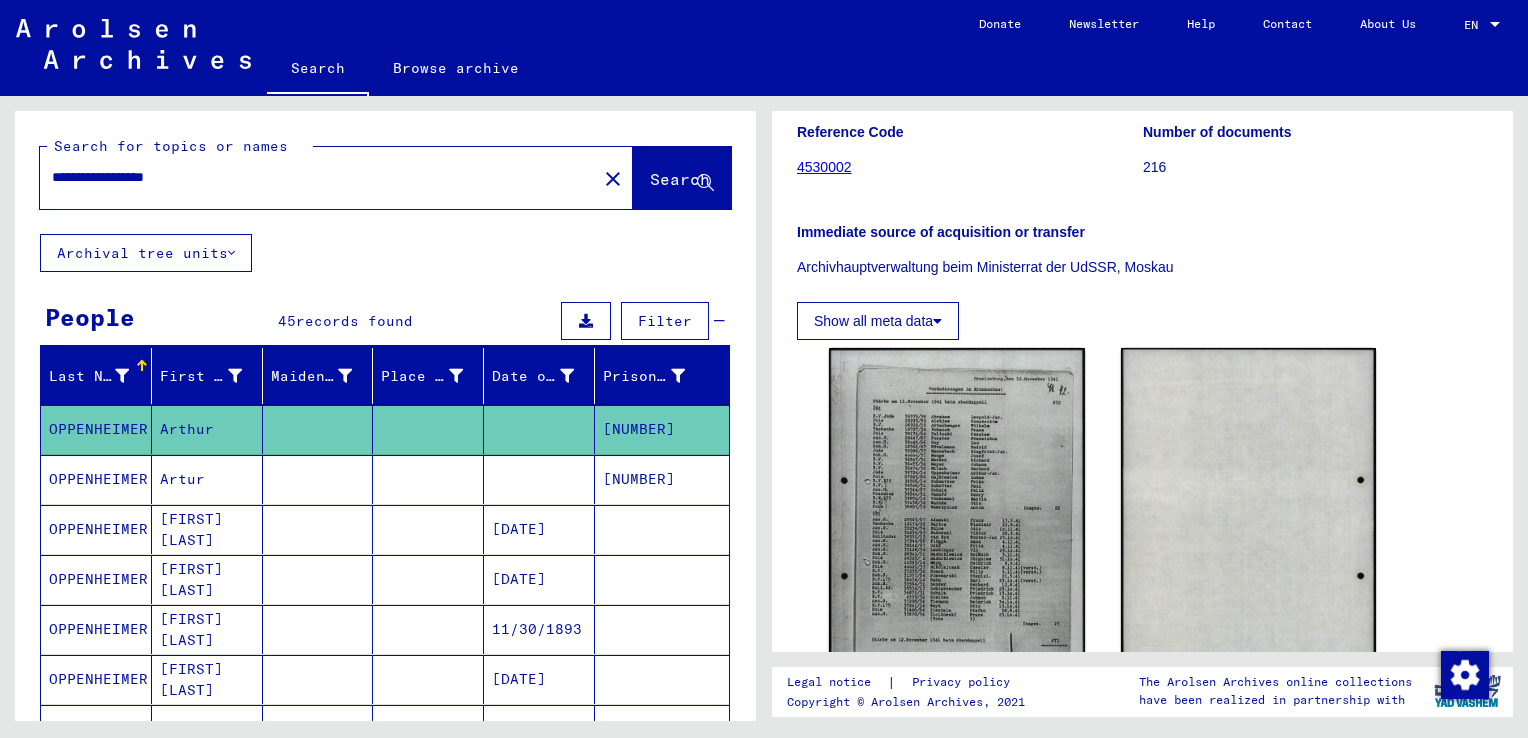 scroll, scrollTop: 400, scrollLeft: 0, axis: vertical 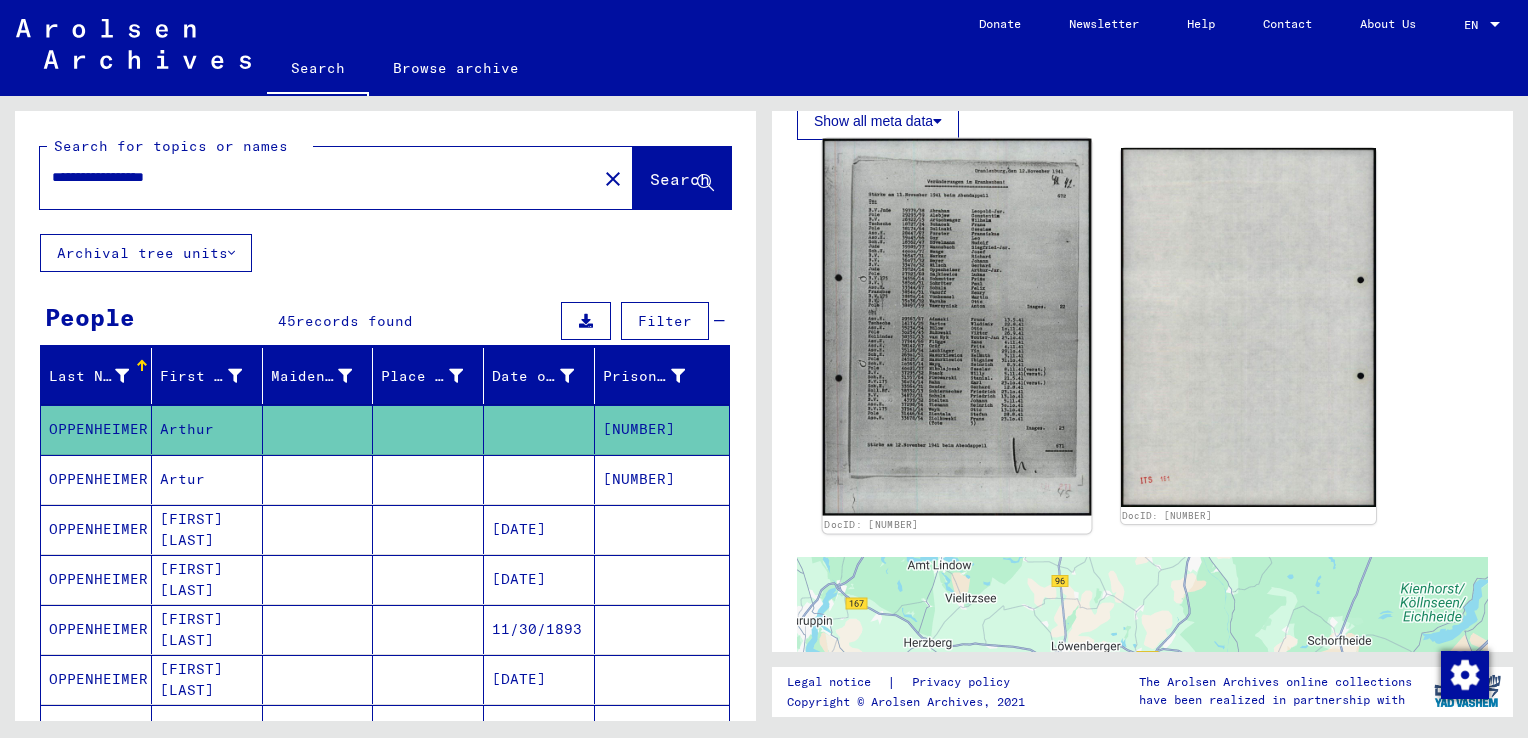 click 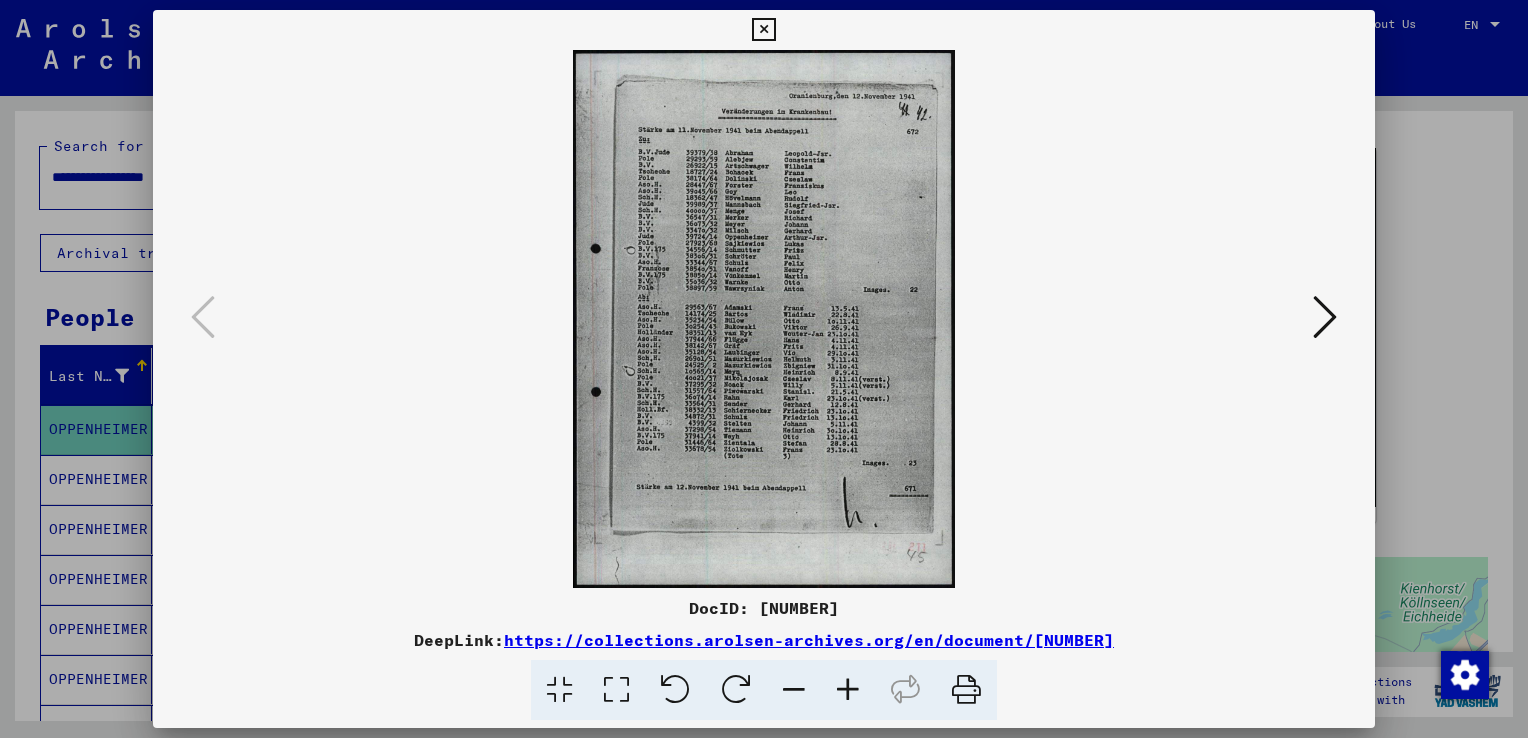 click at bounding box center (848, 690) 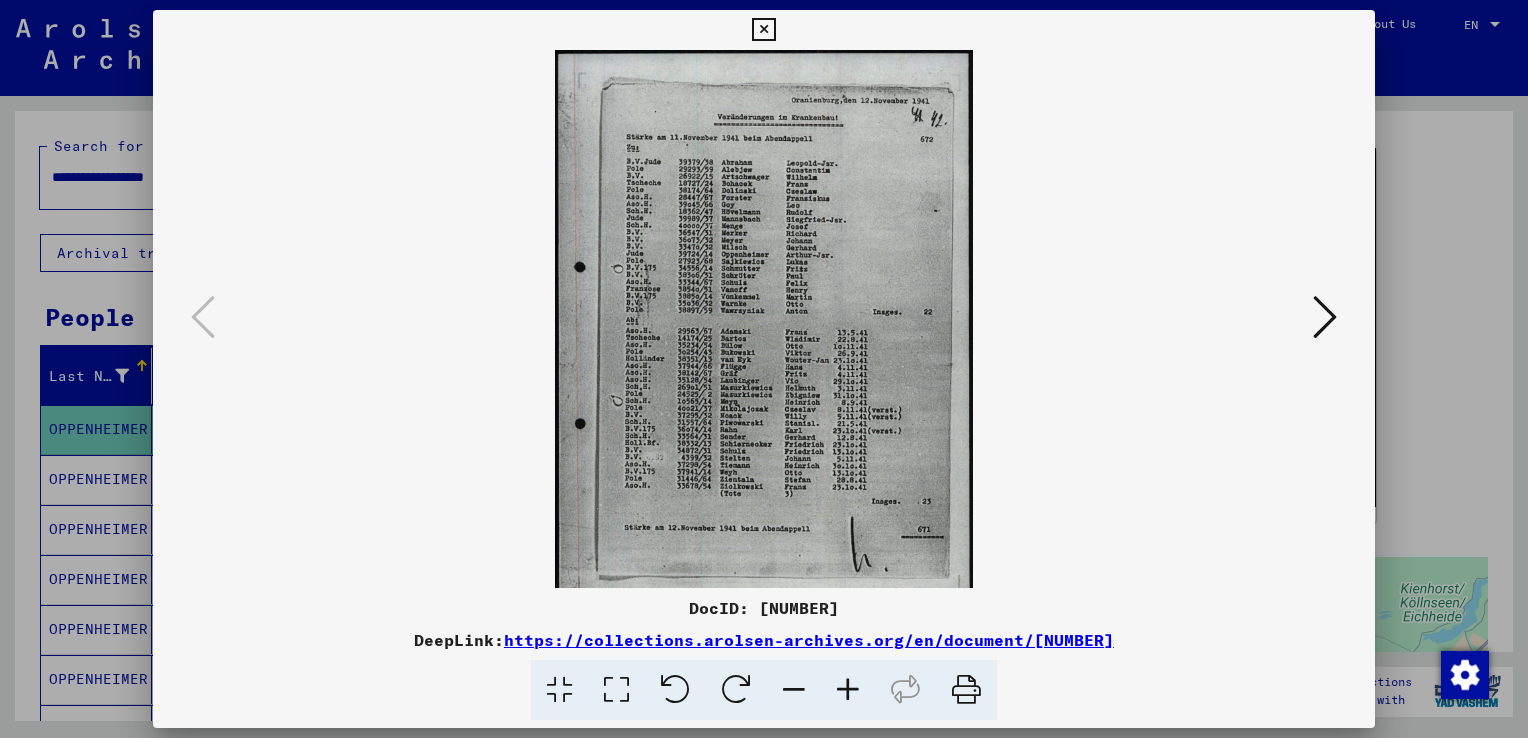 click at bounding box center (848, 690) 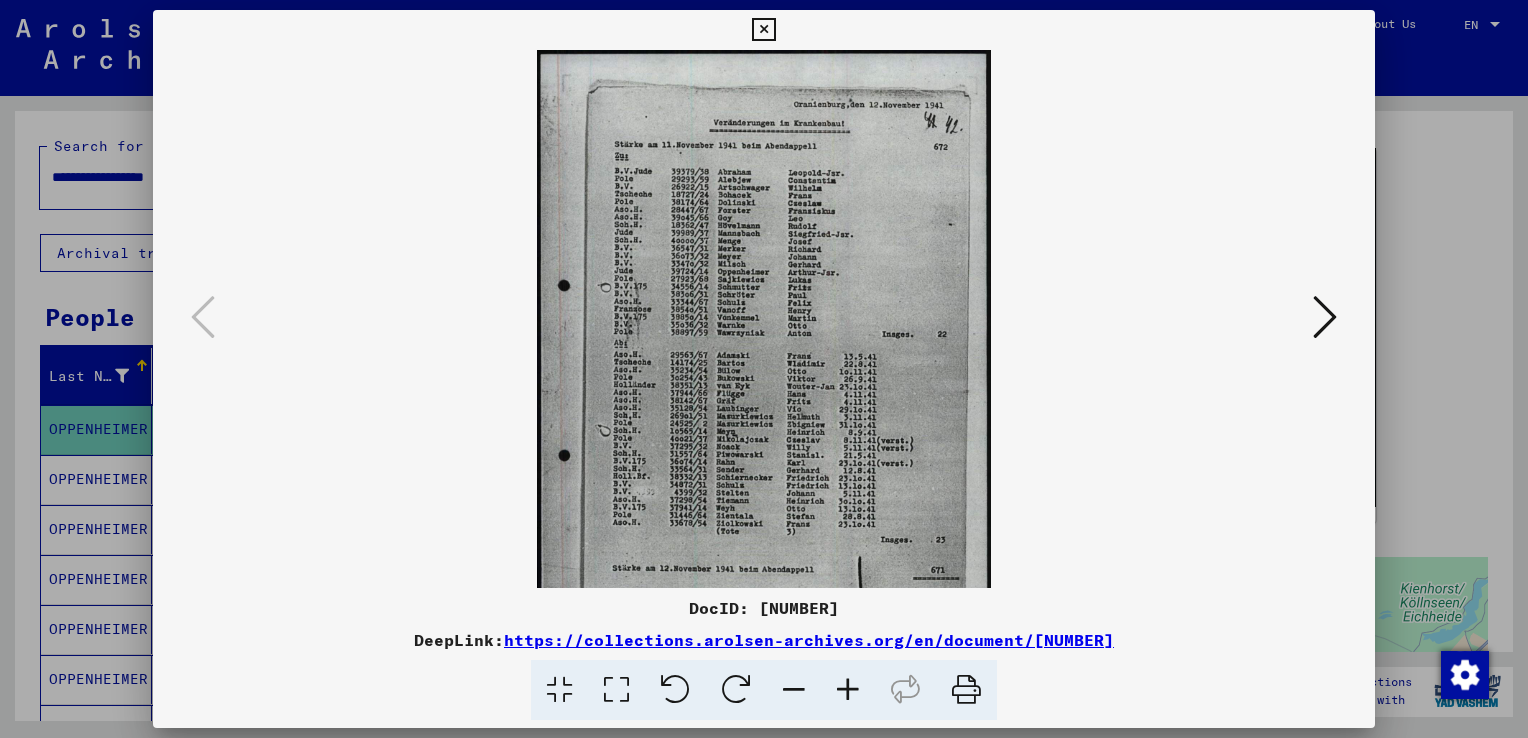 click at bounding box center (848, 690) 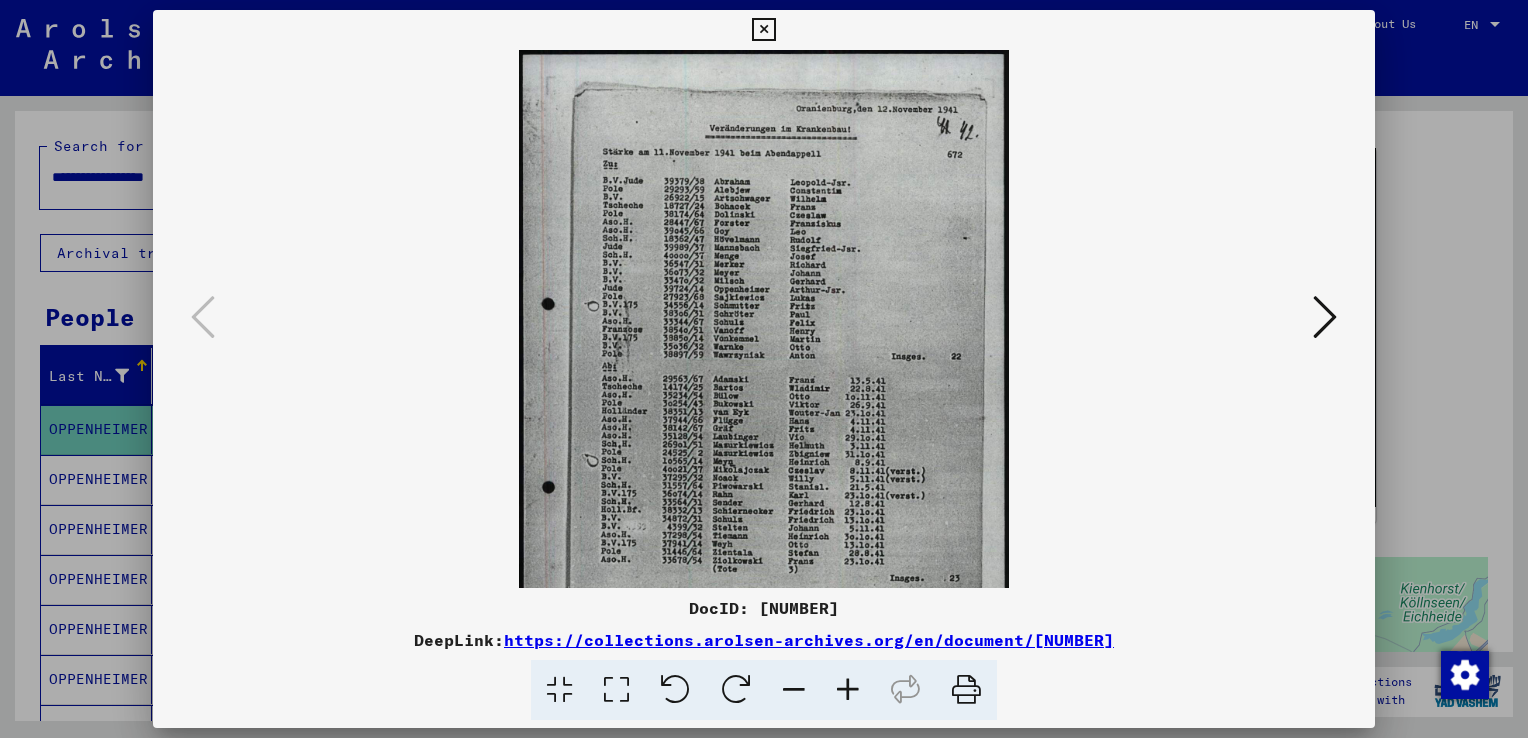 click at bounding box center (848, 690) 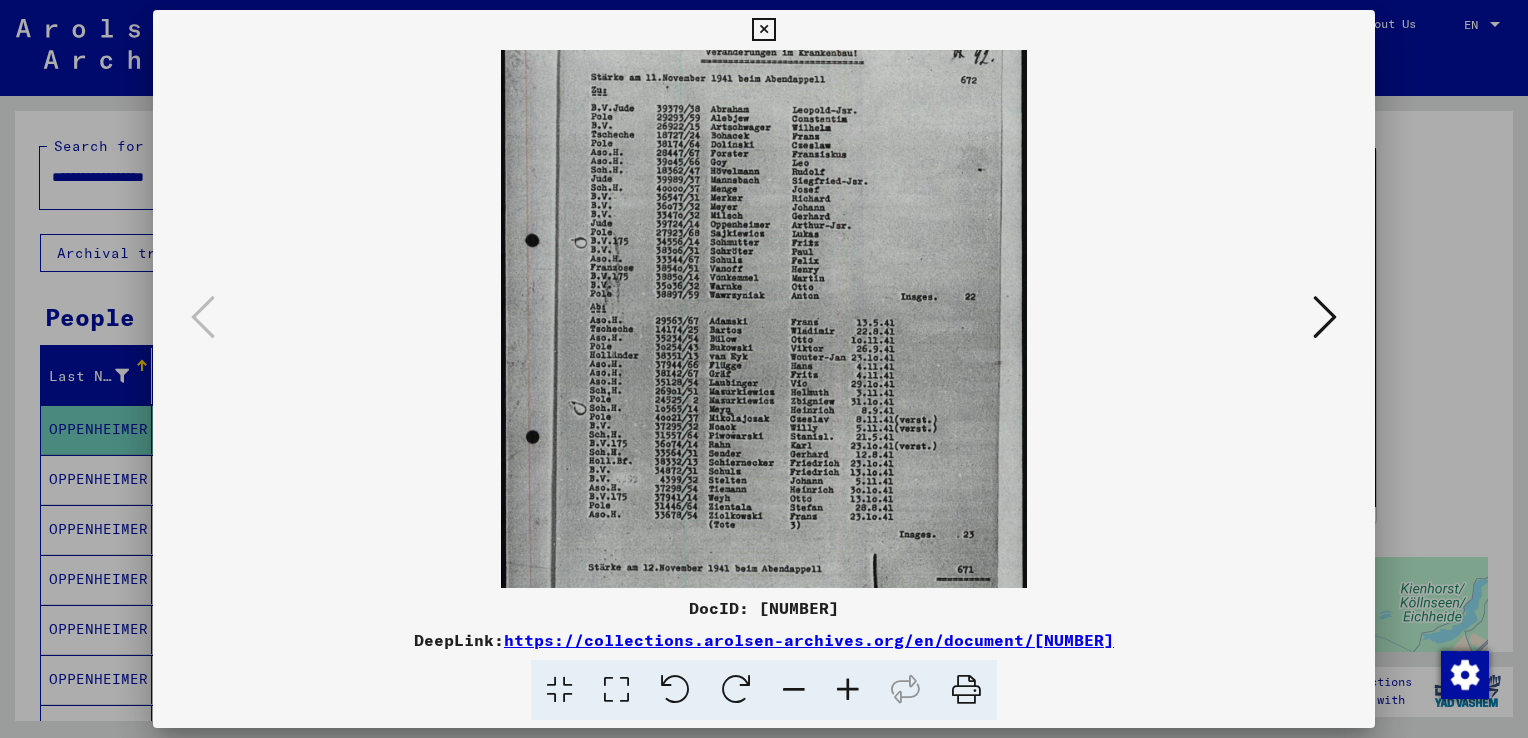 drag, startPoint x: 768, startPoint y: 443, endPoint x: 768, endPoint y: 321, distance: 122 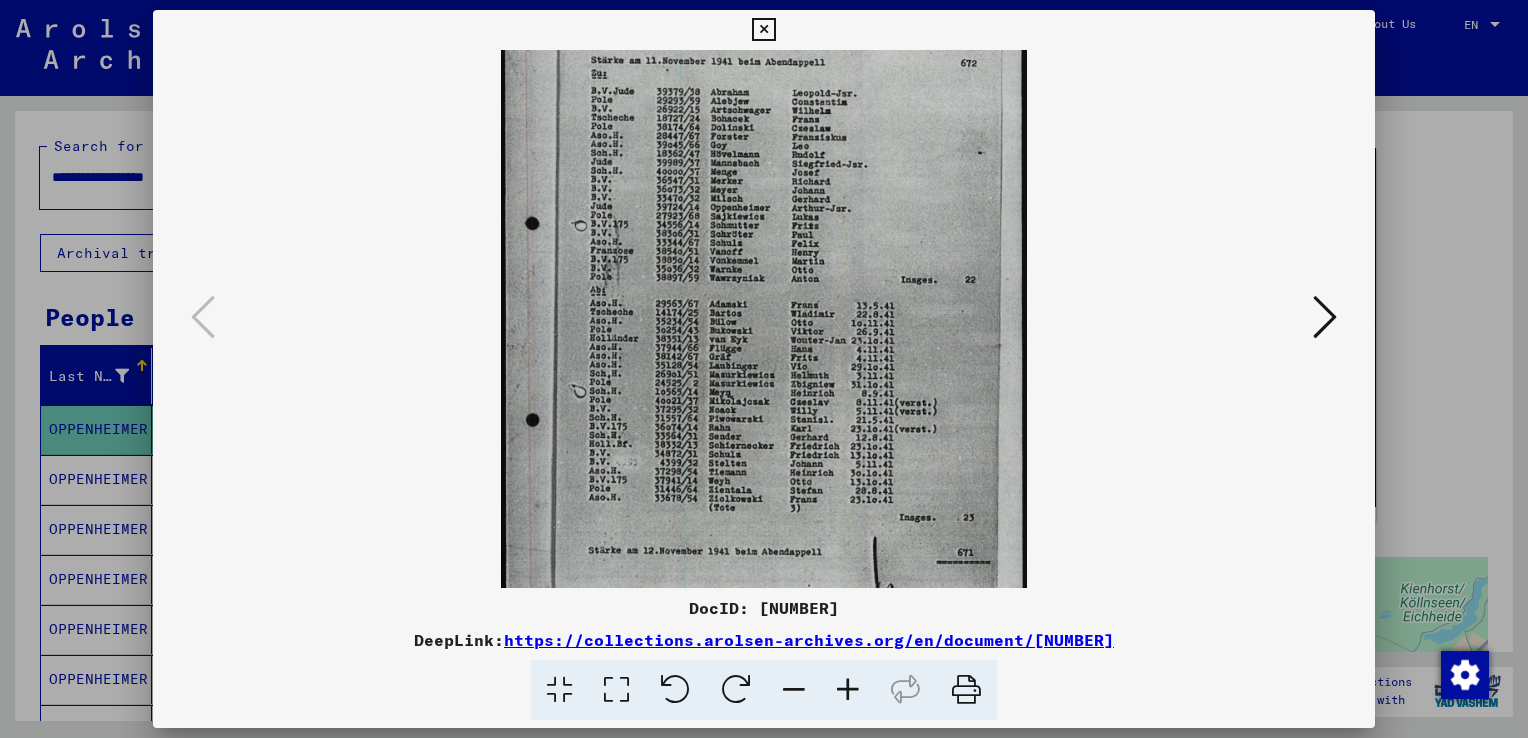 click at bounding box center [763, 30] 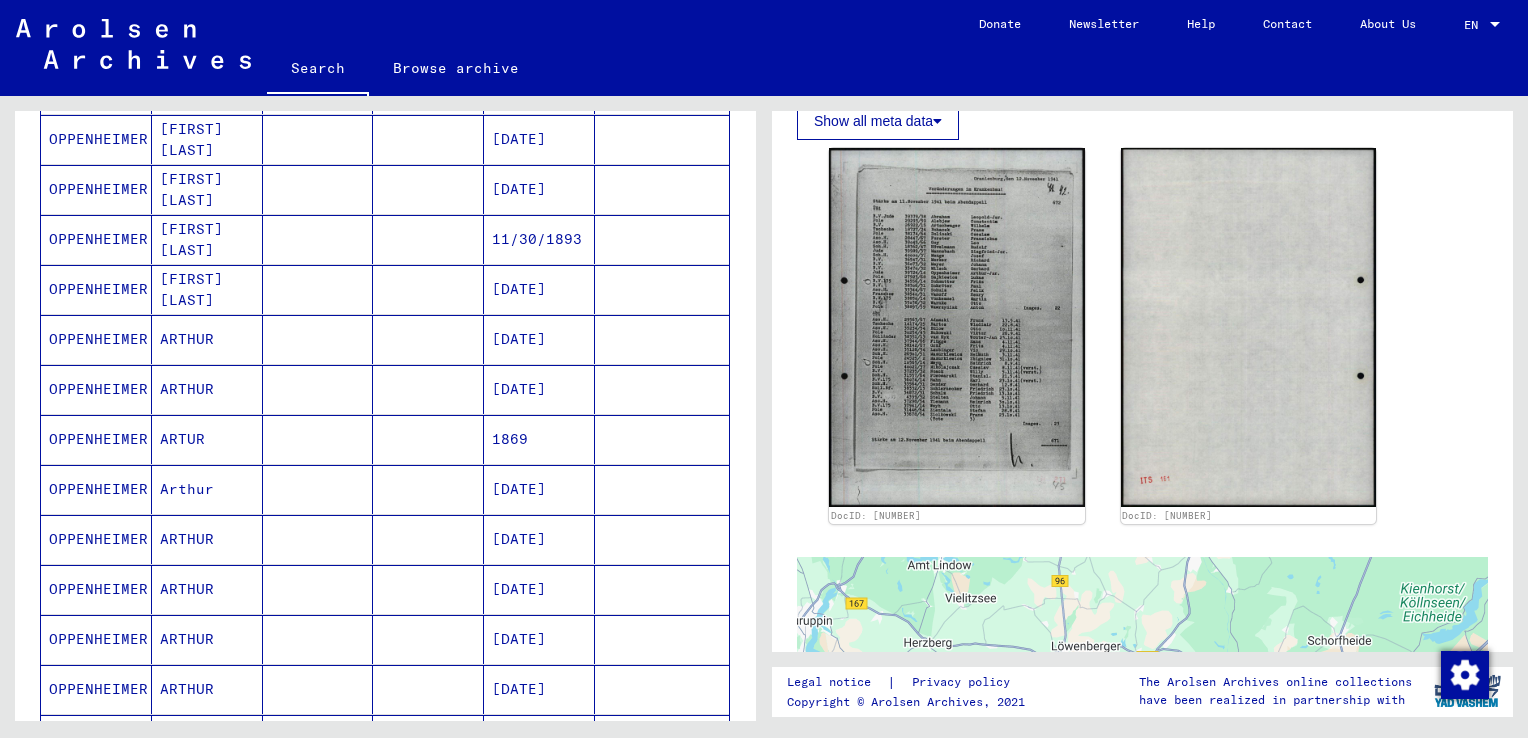 scroll, scrollTop: 400, scrollLeft: 0, axis: vertical 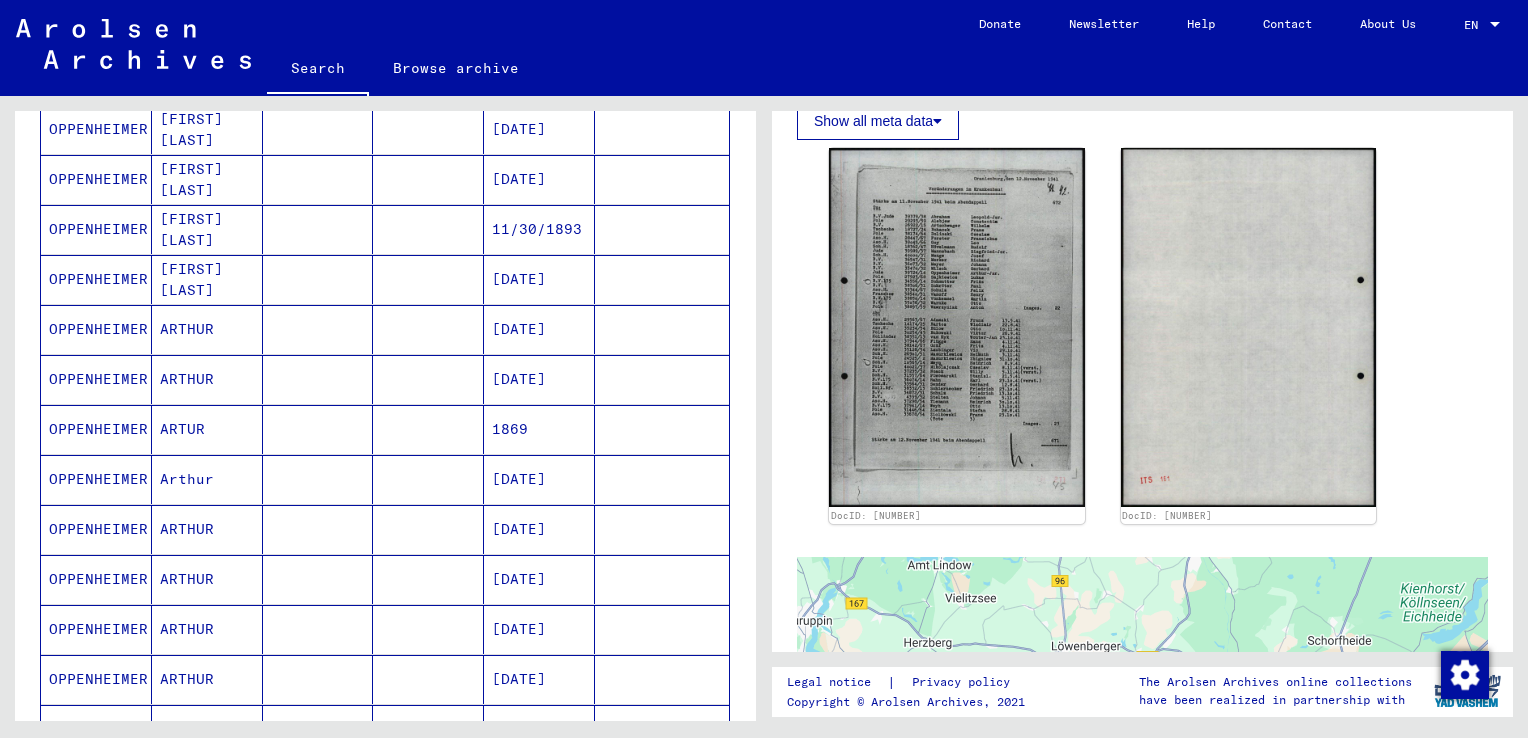 click on "OPPENHEIMER" at bounding box center [96, 529] 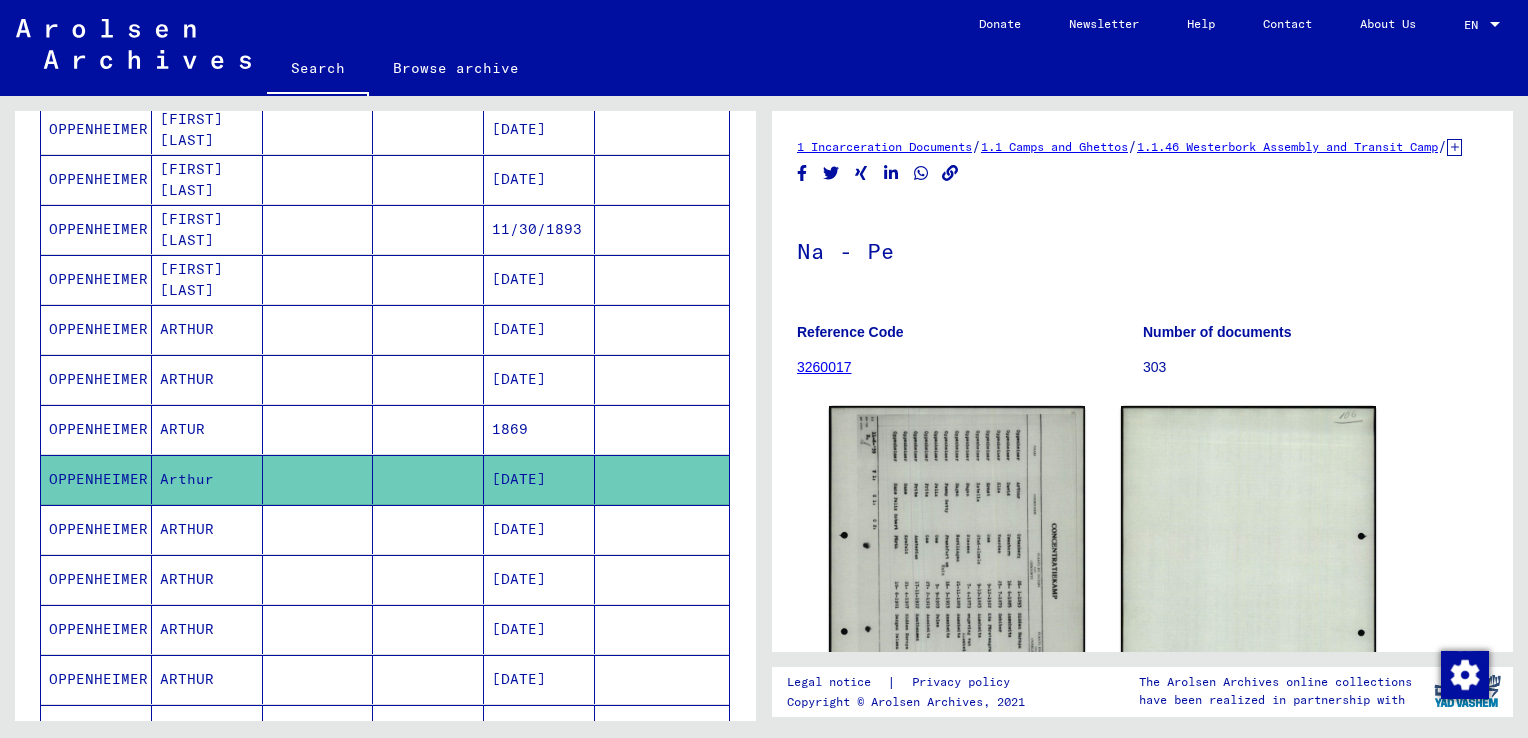 scroll, scrollTop: 0, scrollLeft: 0, axis: both 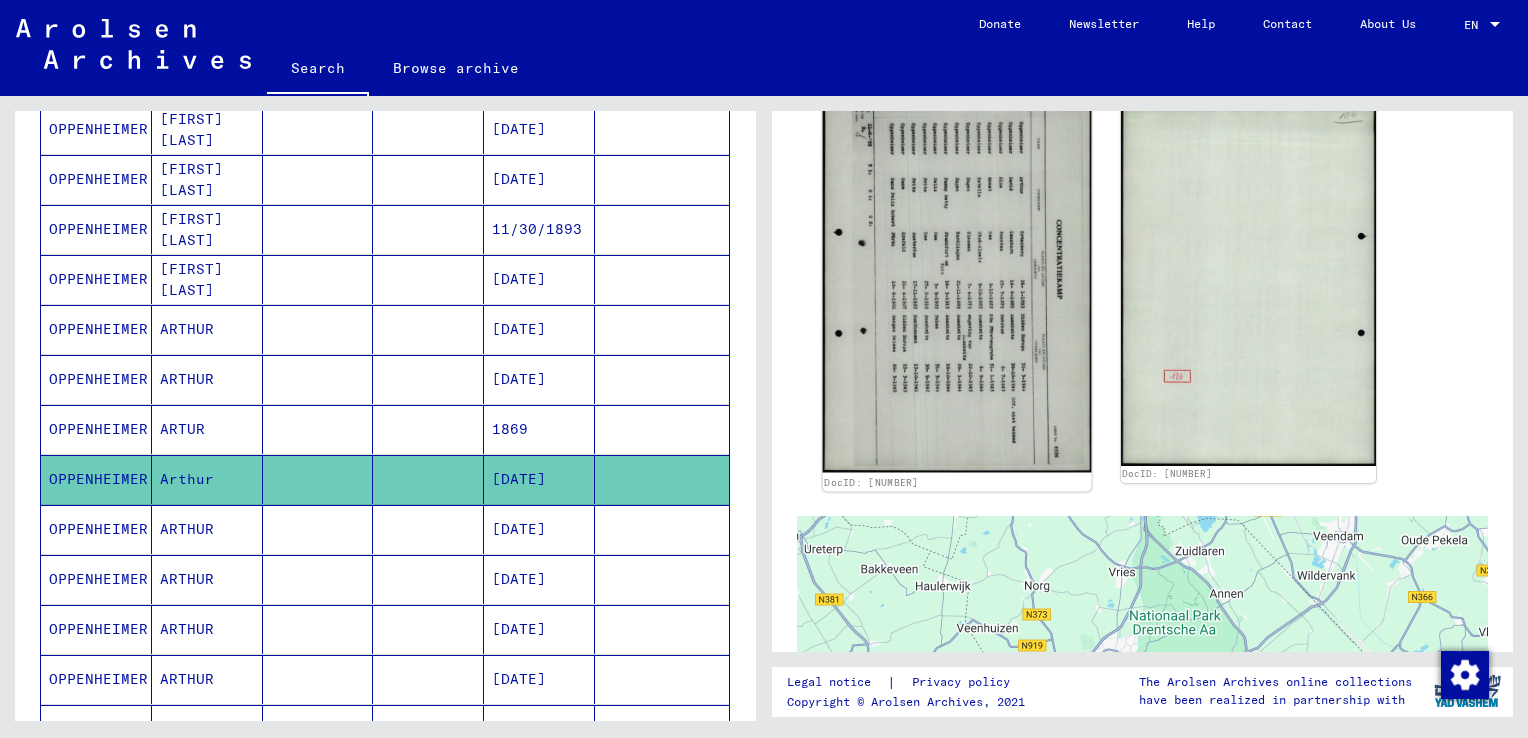 click 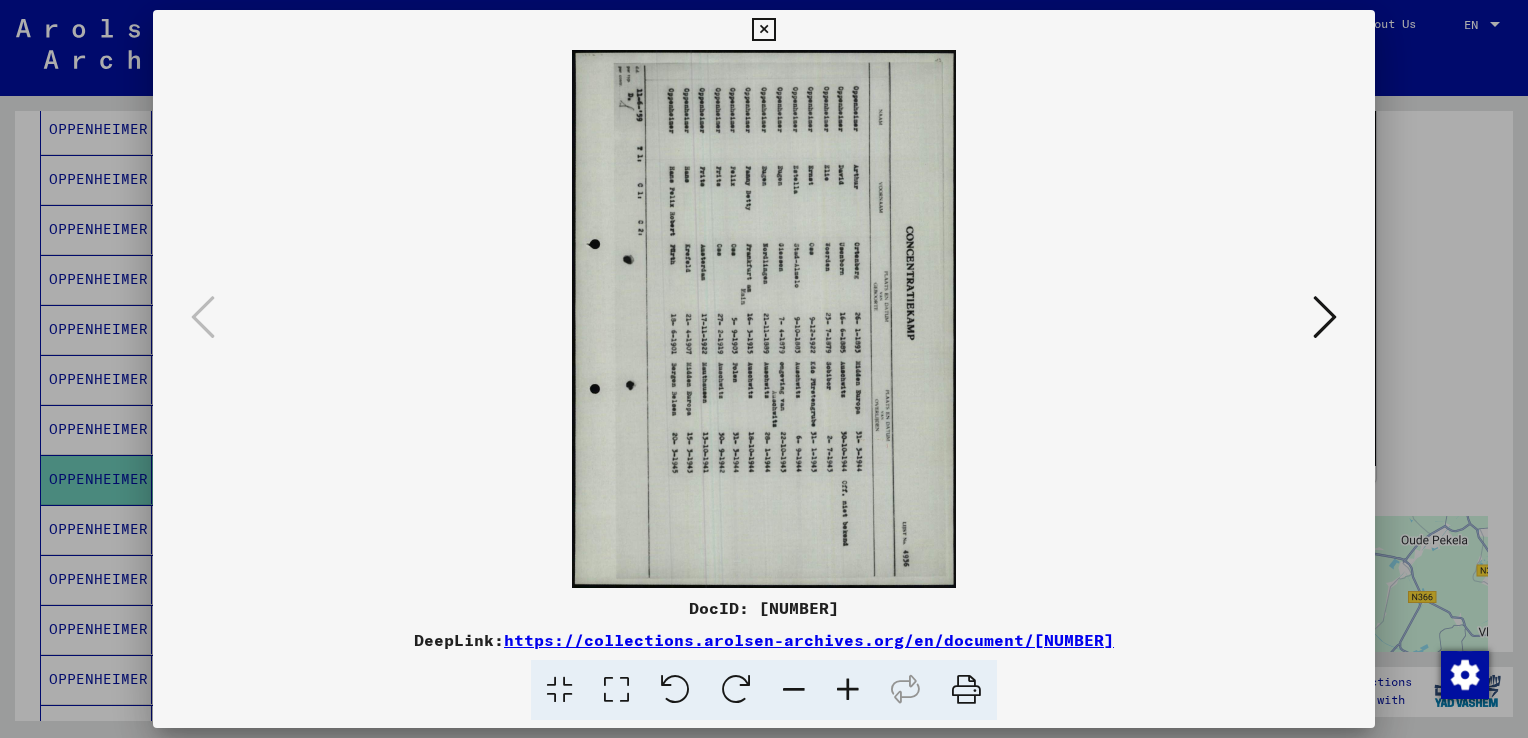 click at bounding box center (675, 690) 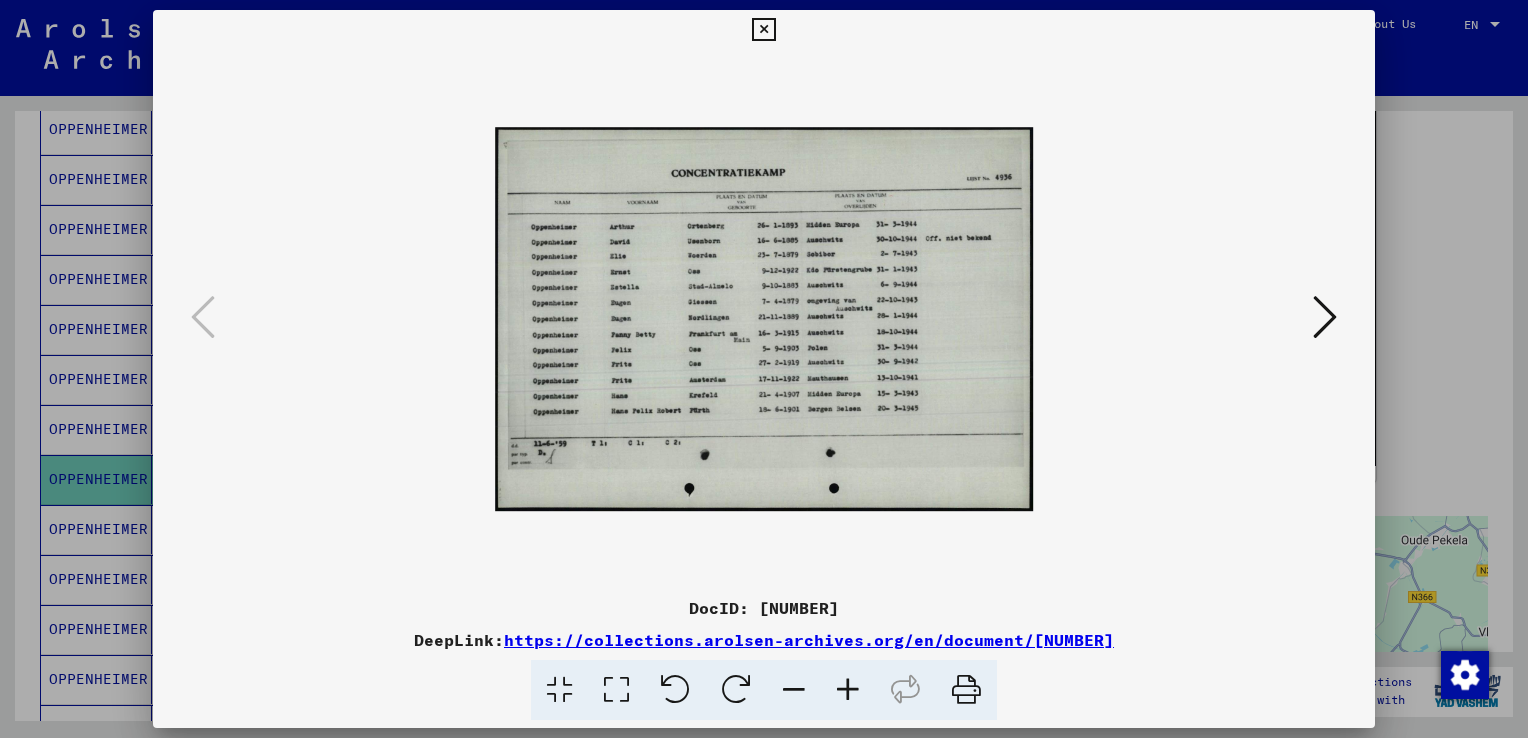 click at bounding box center [848, 690] 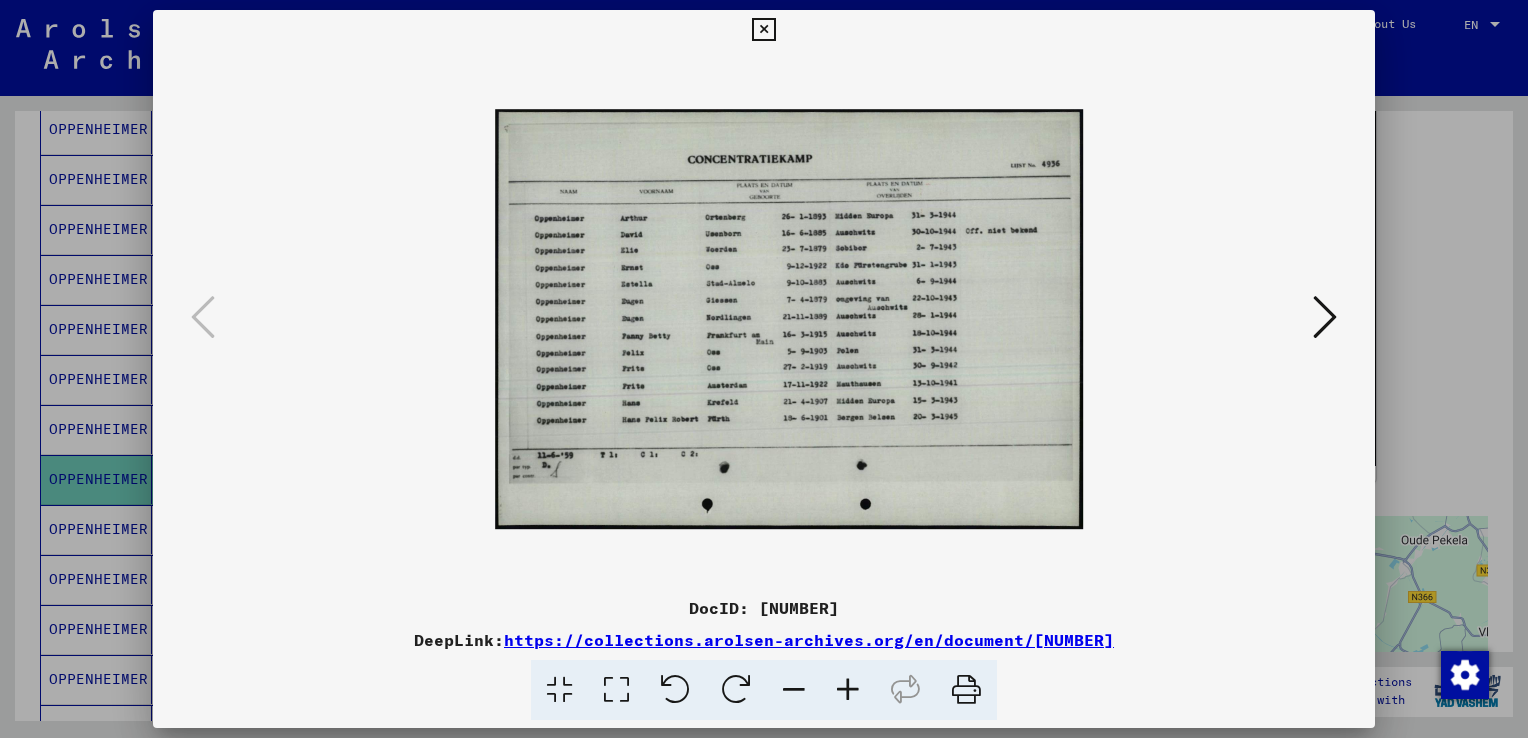click at bounding box center (848, 690) 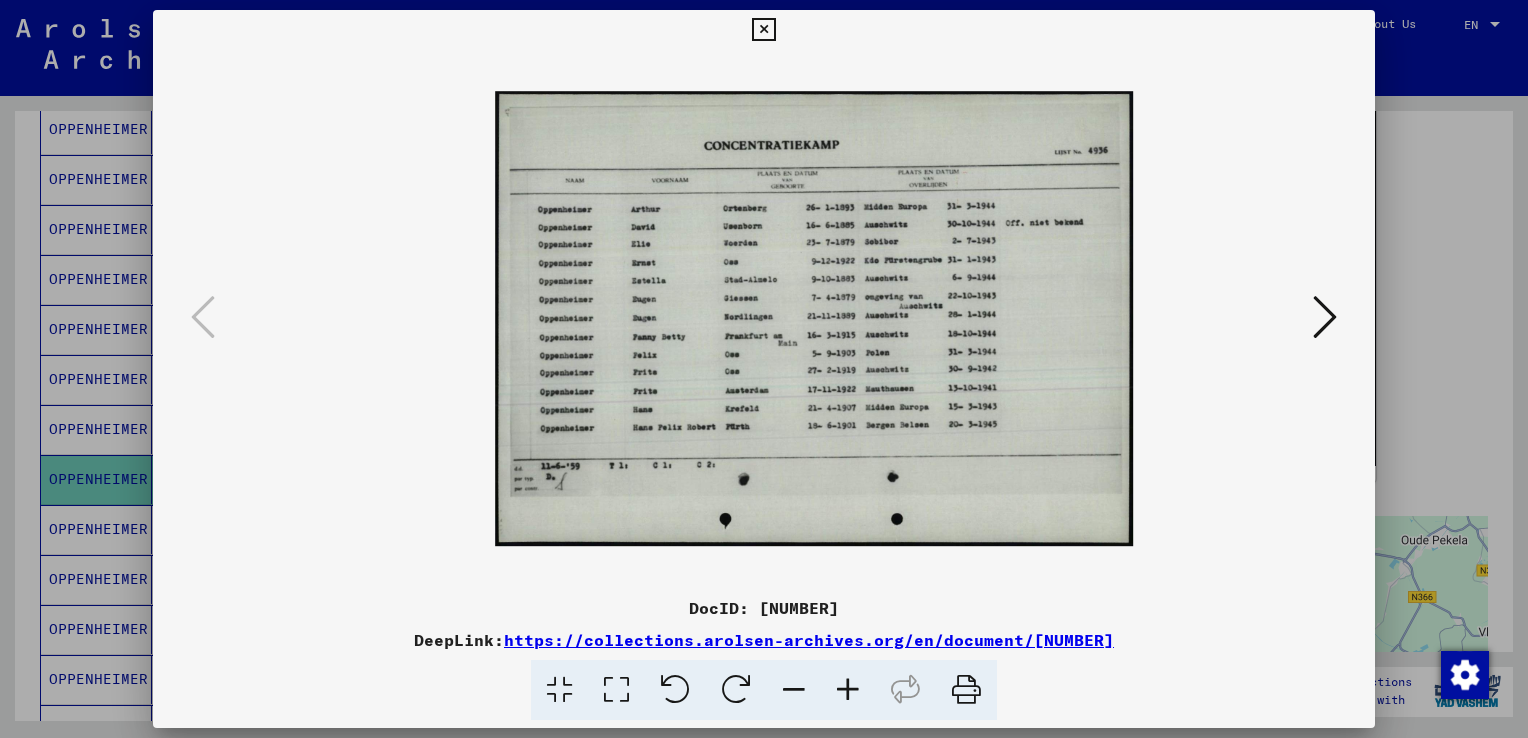 click at bounding box center [848, 690] 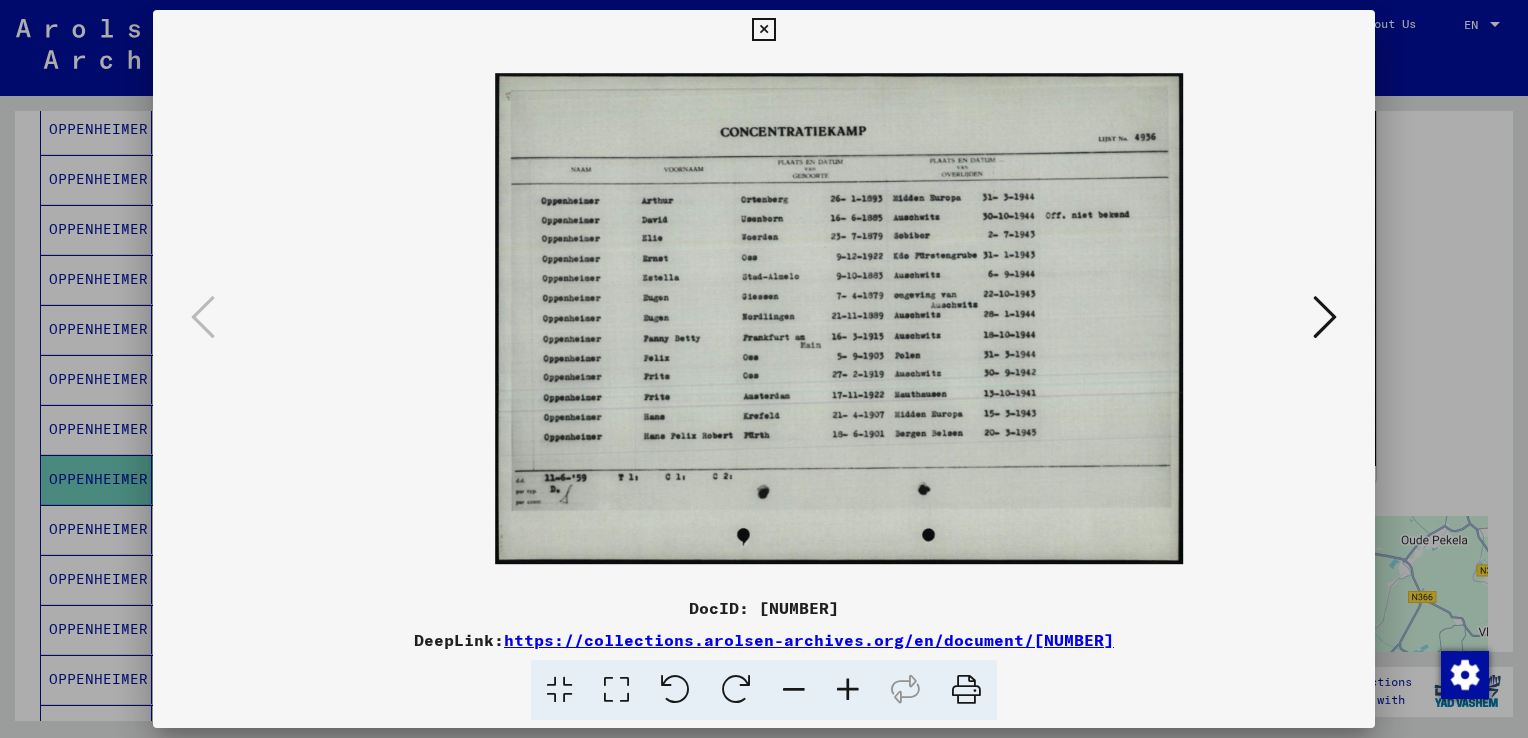 click at bounding box center (848, 690) 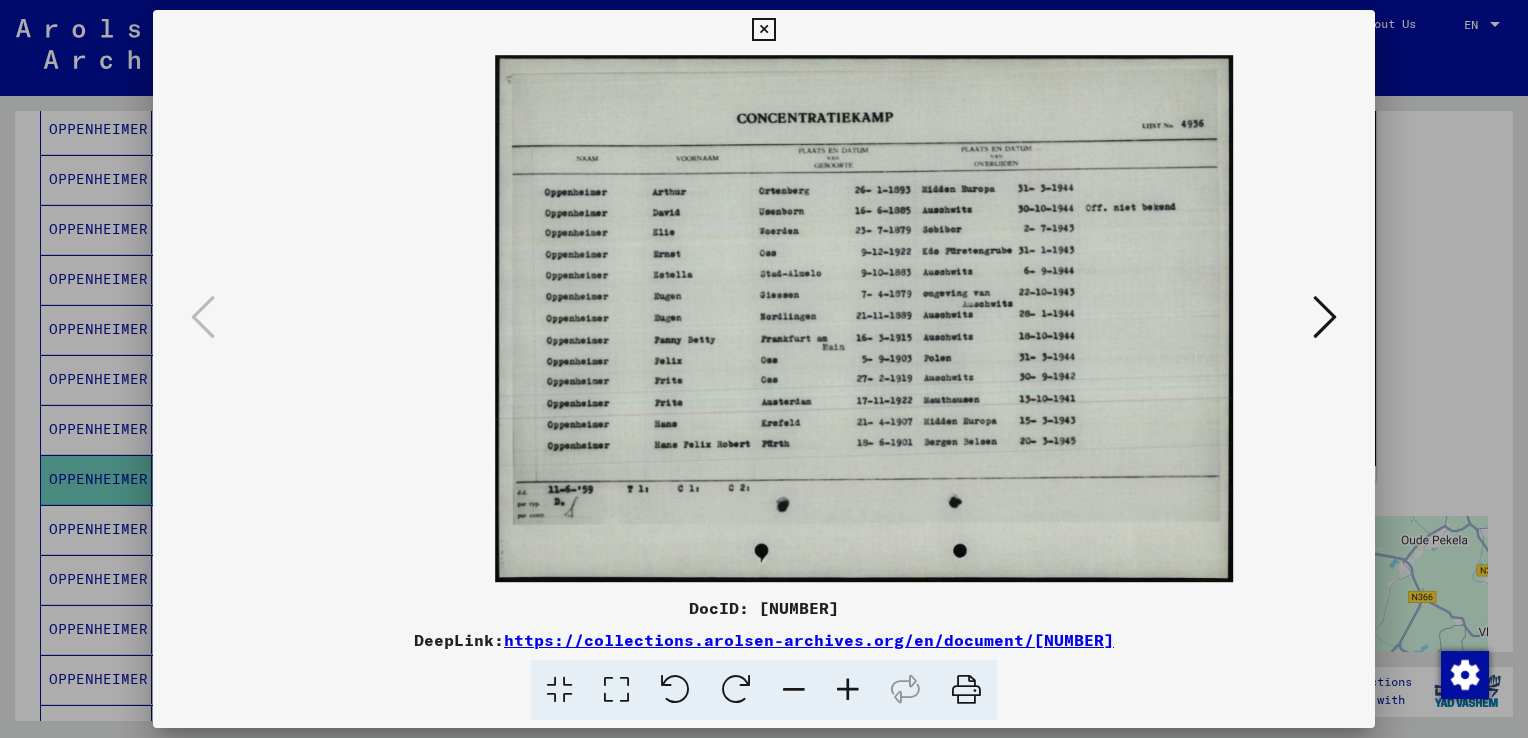 click at bounding box center (763, 30) 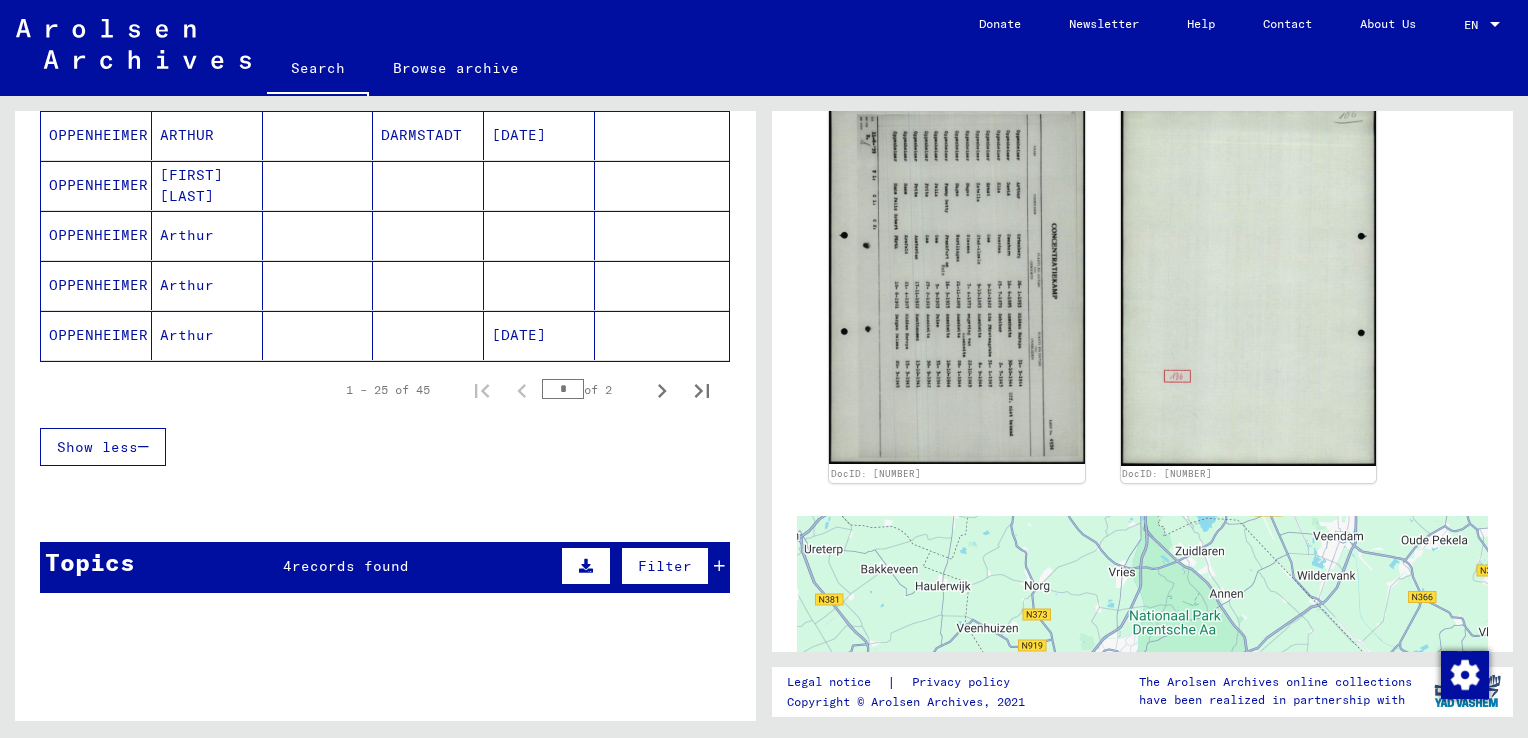 scroll, scrollTop: 1300, scrollLeft: 0, axis: vertical 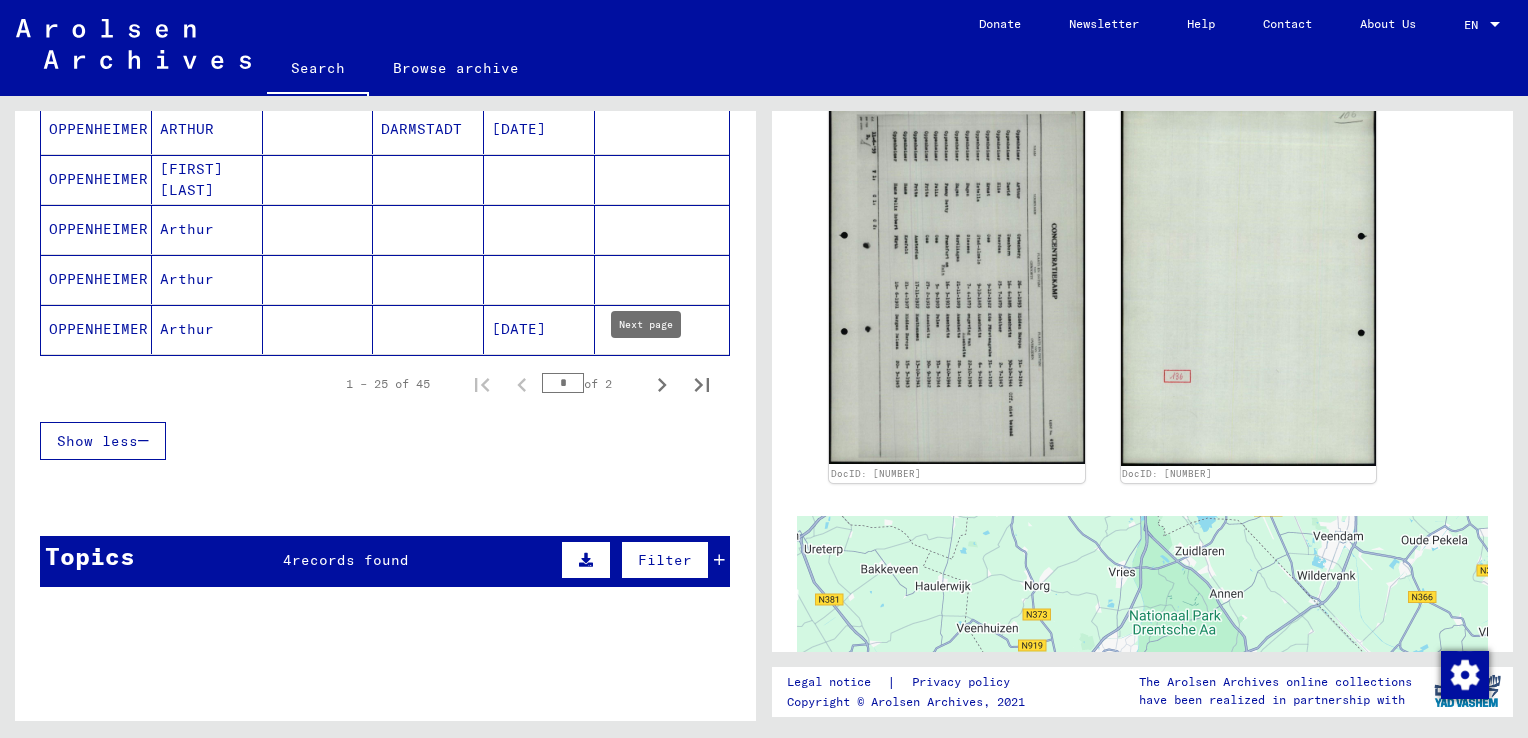 click 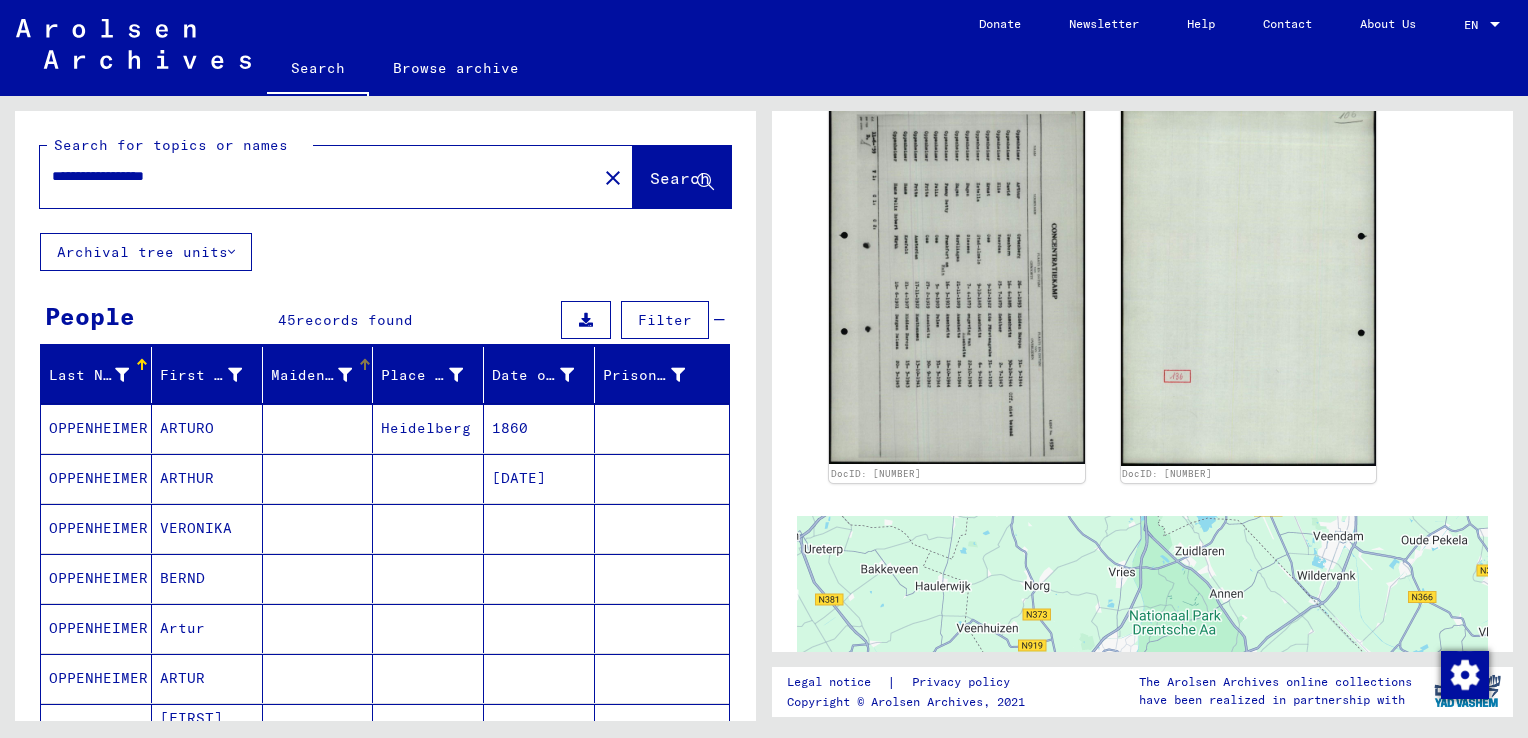 scroll, scrollTop: 0, scrollLeft: 0, axis: both 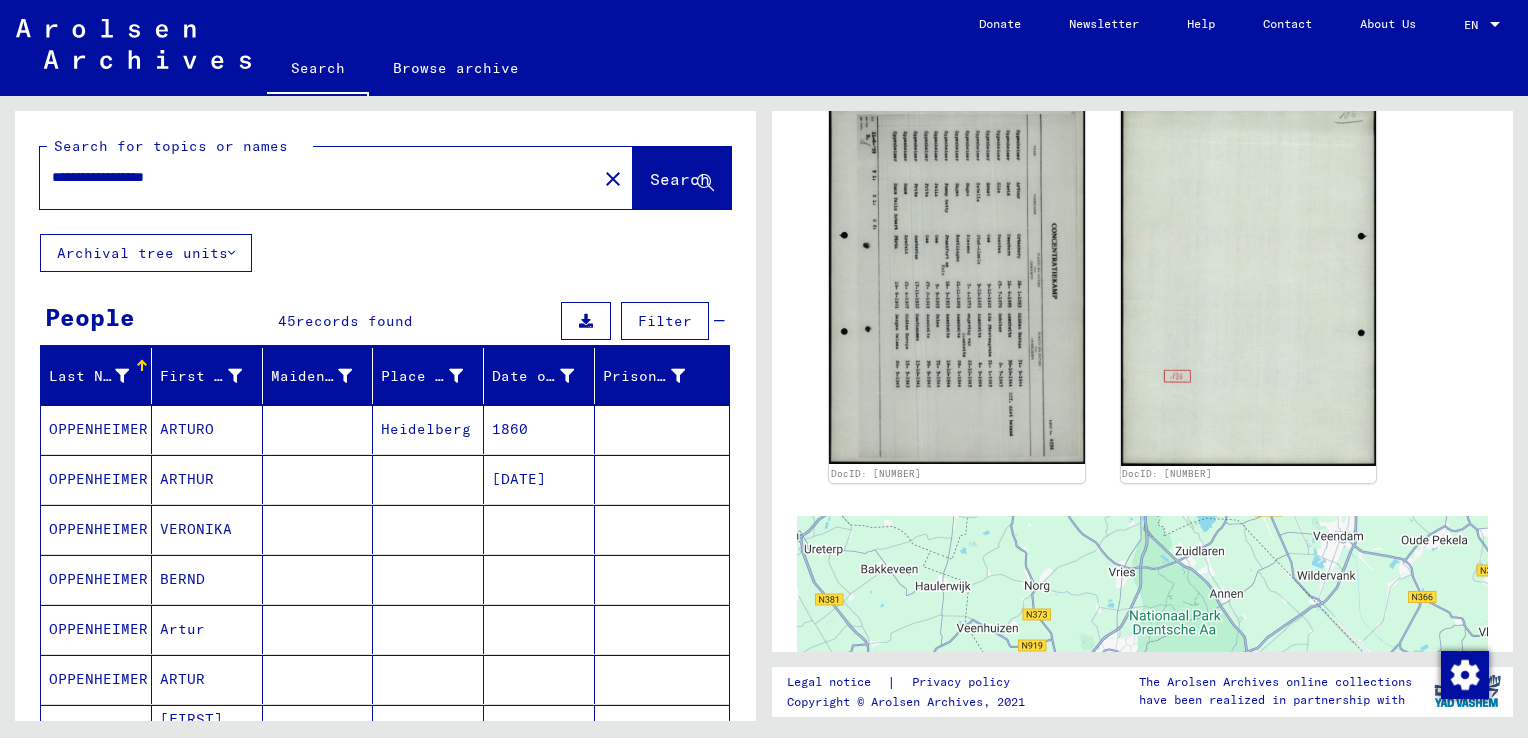 drag, startPoint x: 108, startPoint y: 178, endPoint x: 3, endPoint y: 163, distance: 106.06602 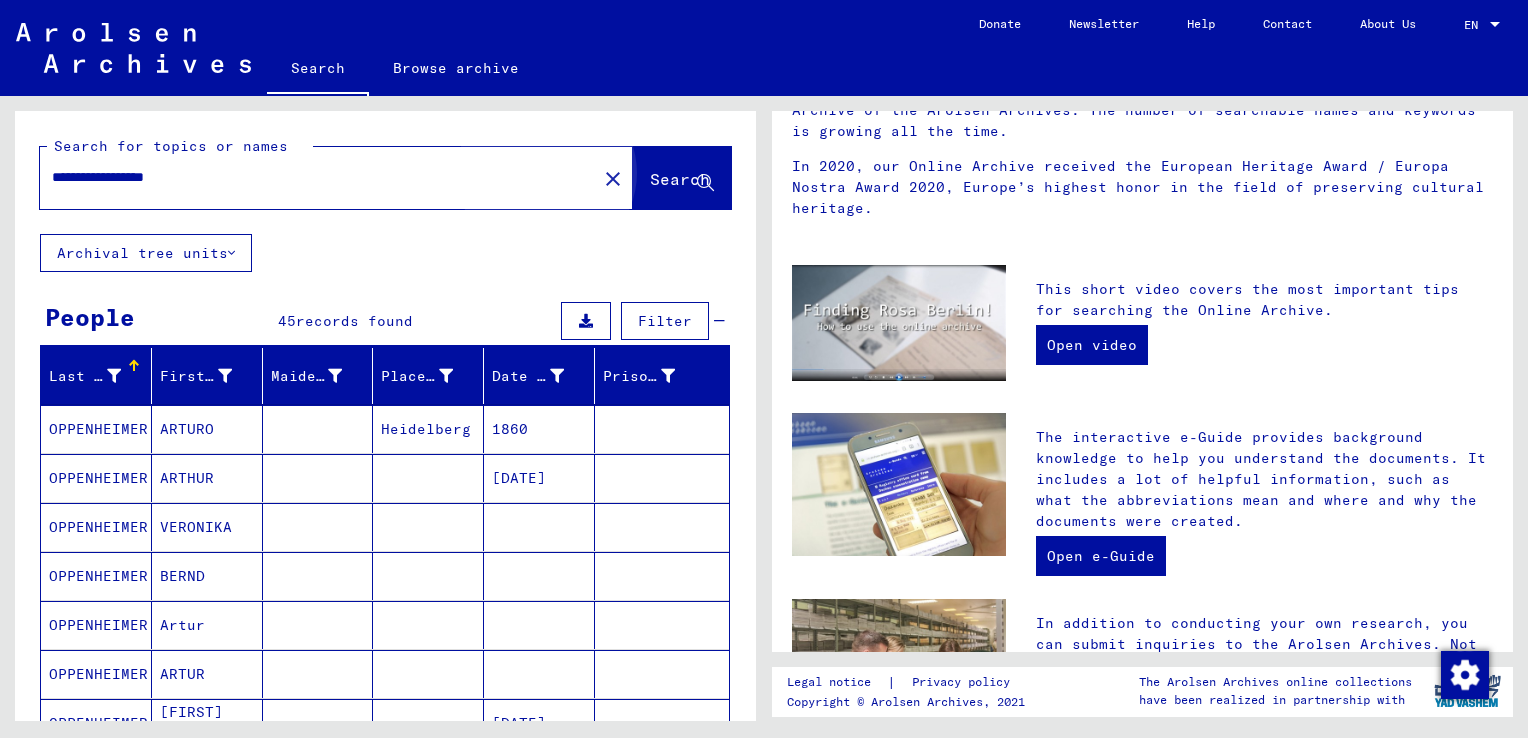 scroll, scrollTop: 0, scrollLeft: 0, axis: both 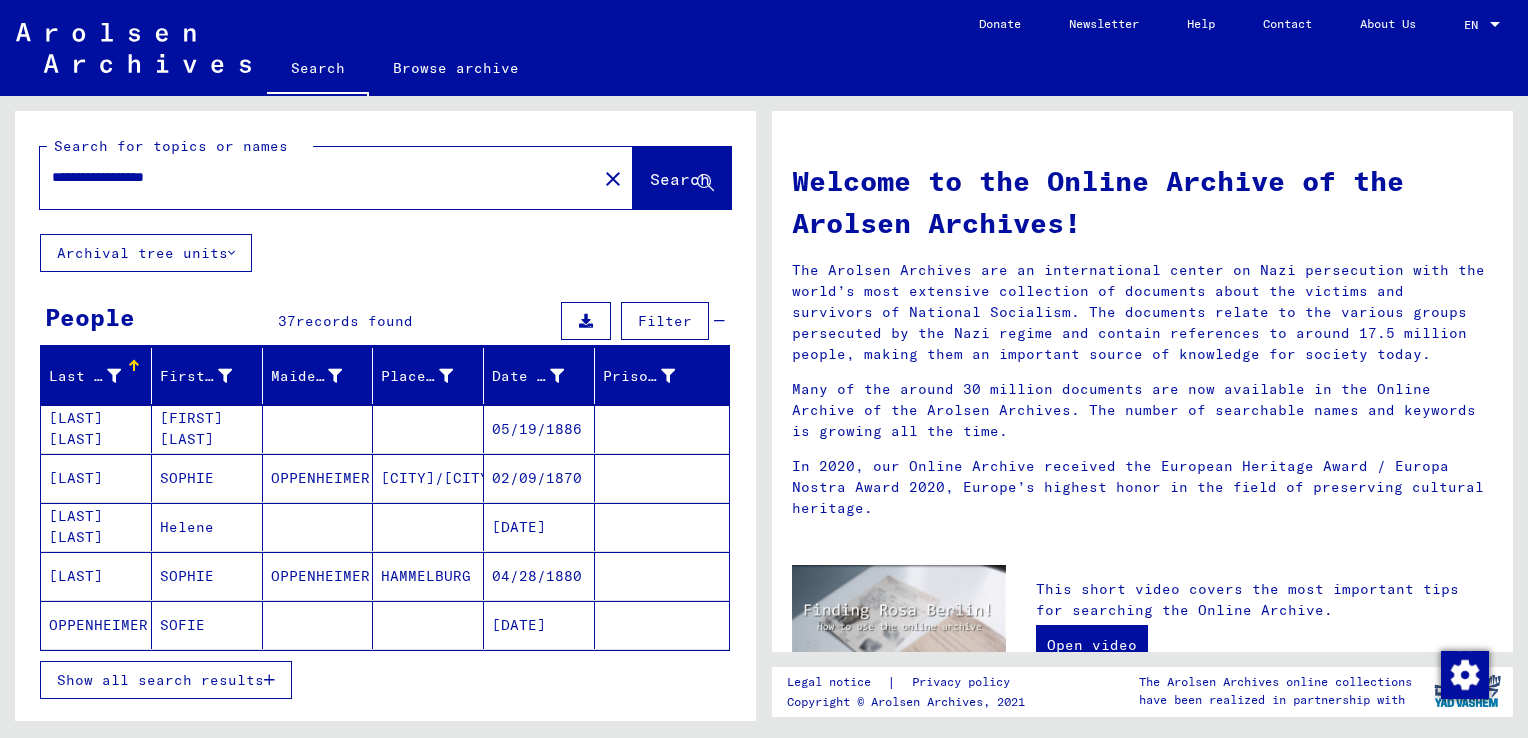 click on "SOFIE" 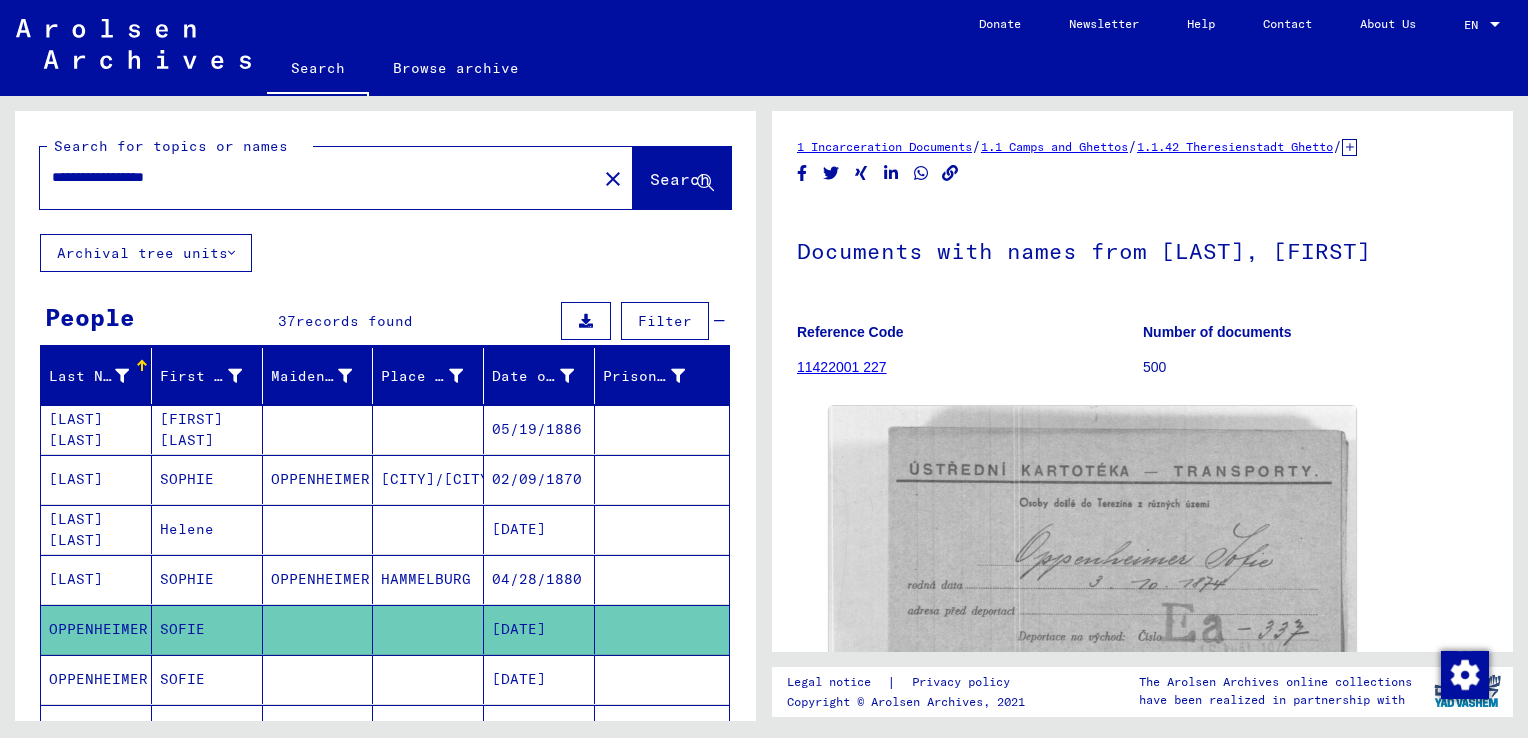scroll, scrollTop: 0, scrollLeft: 0, axis: both 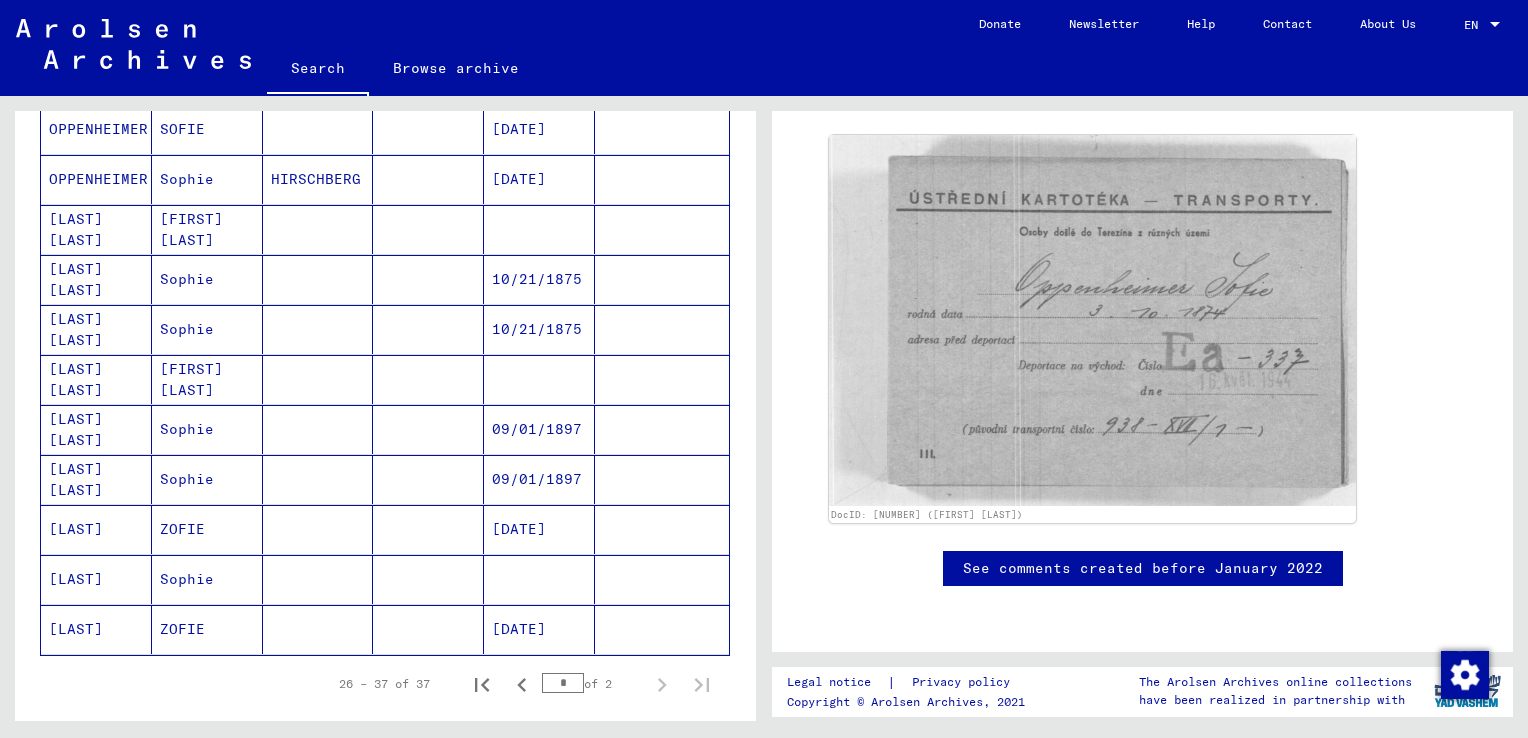 click on "Sophie" at bounding box center [207, 479] 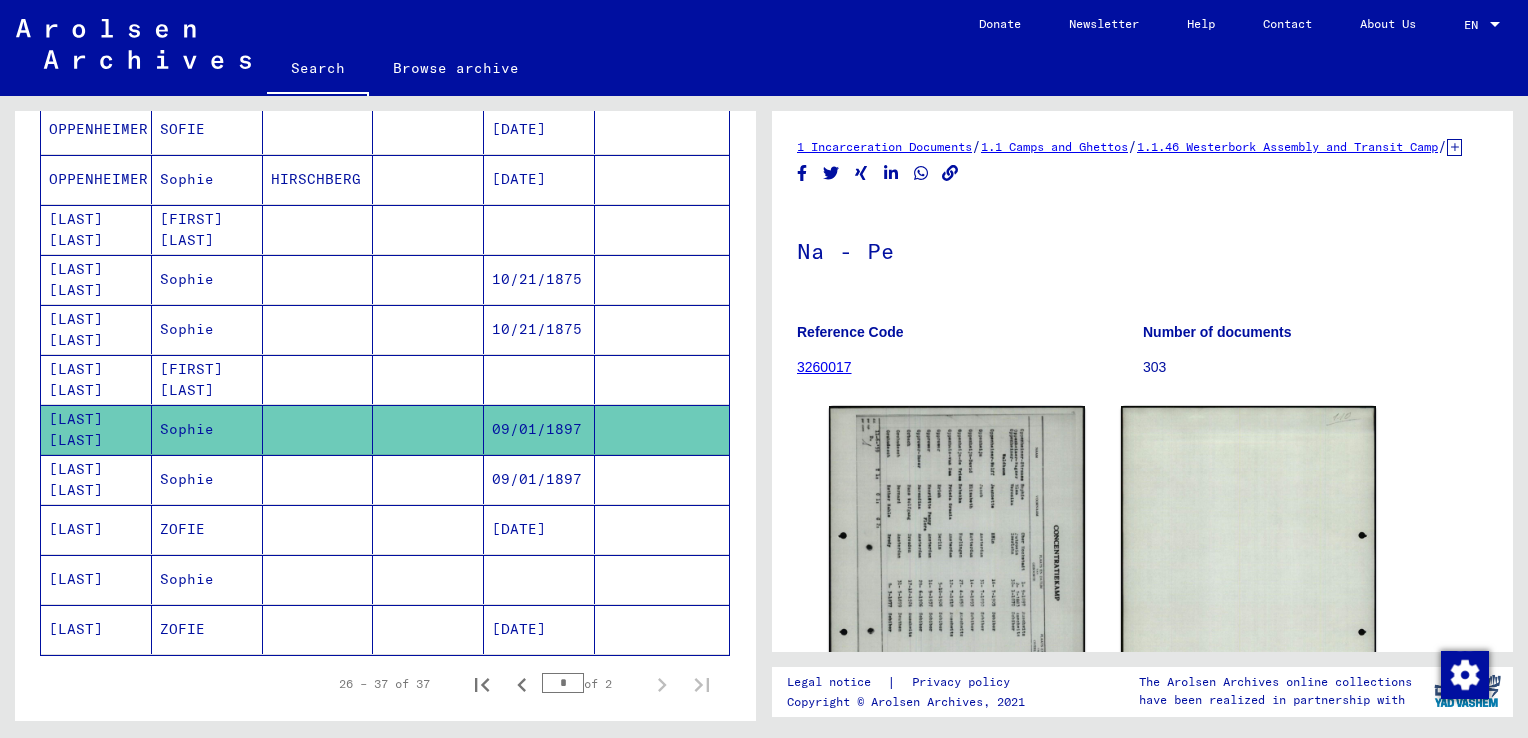scroll, scrollTop: 0, scrollLeft: 0, axis: both 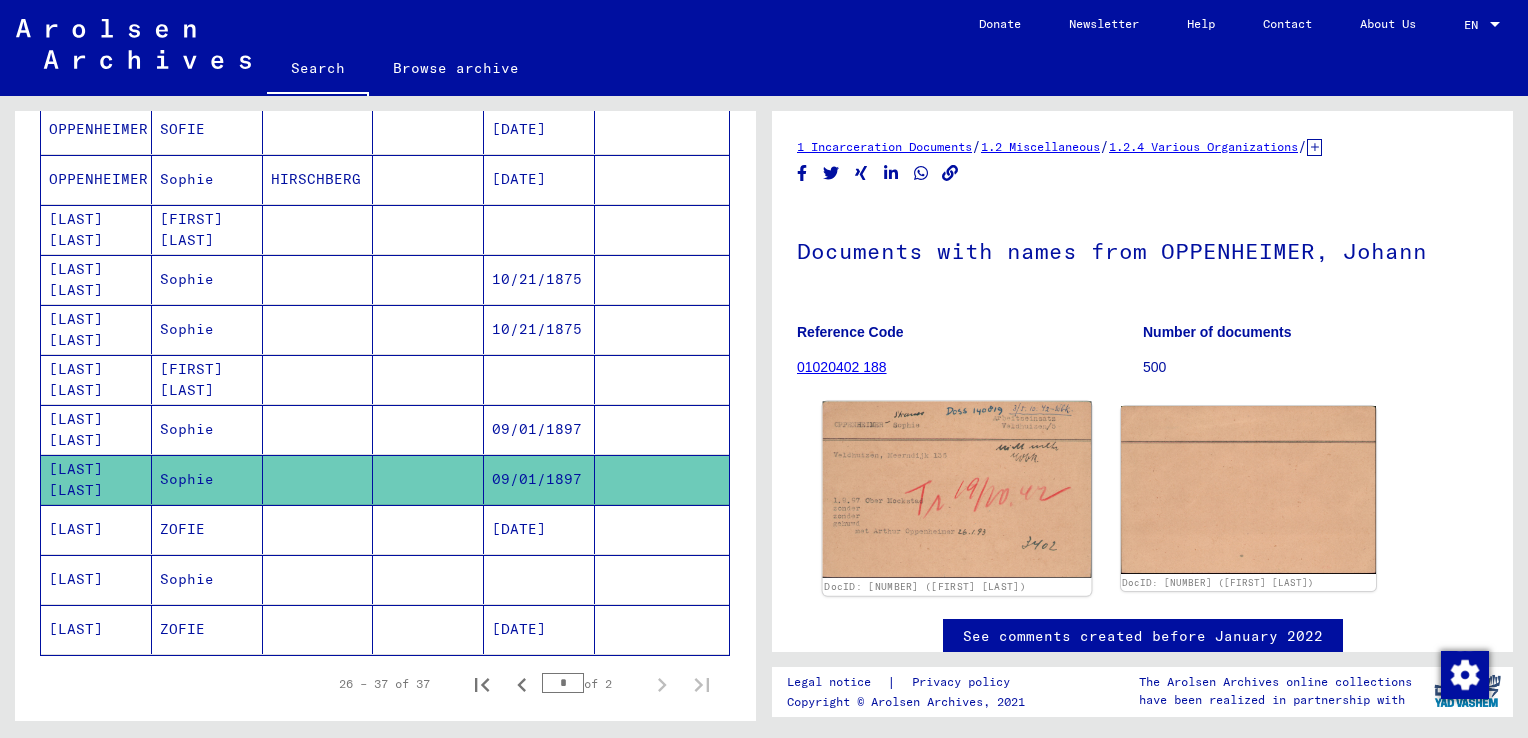 click 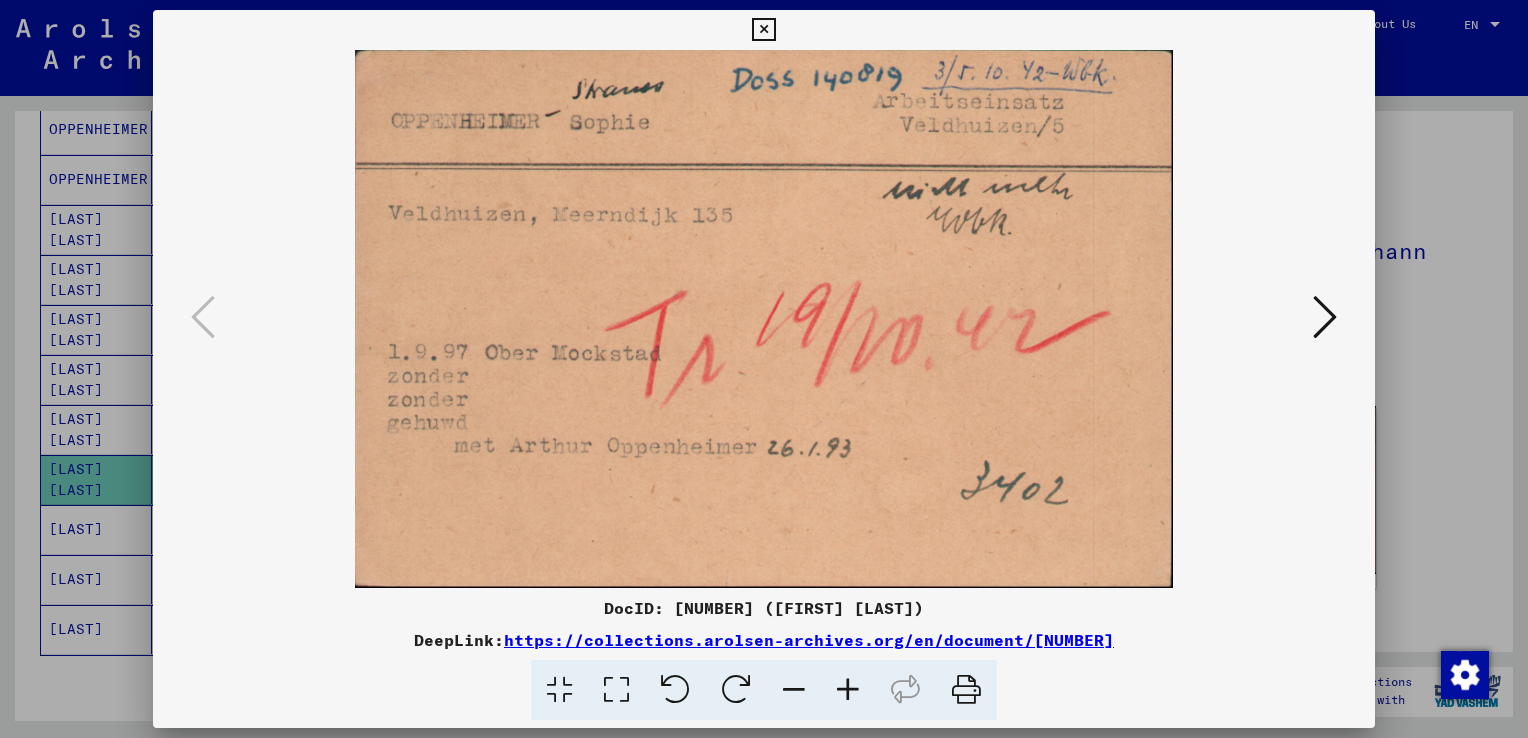 click at bounding box center (1325, 317) 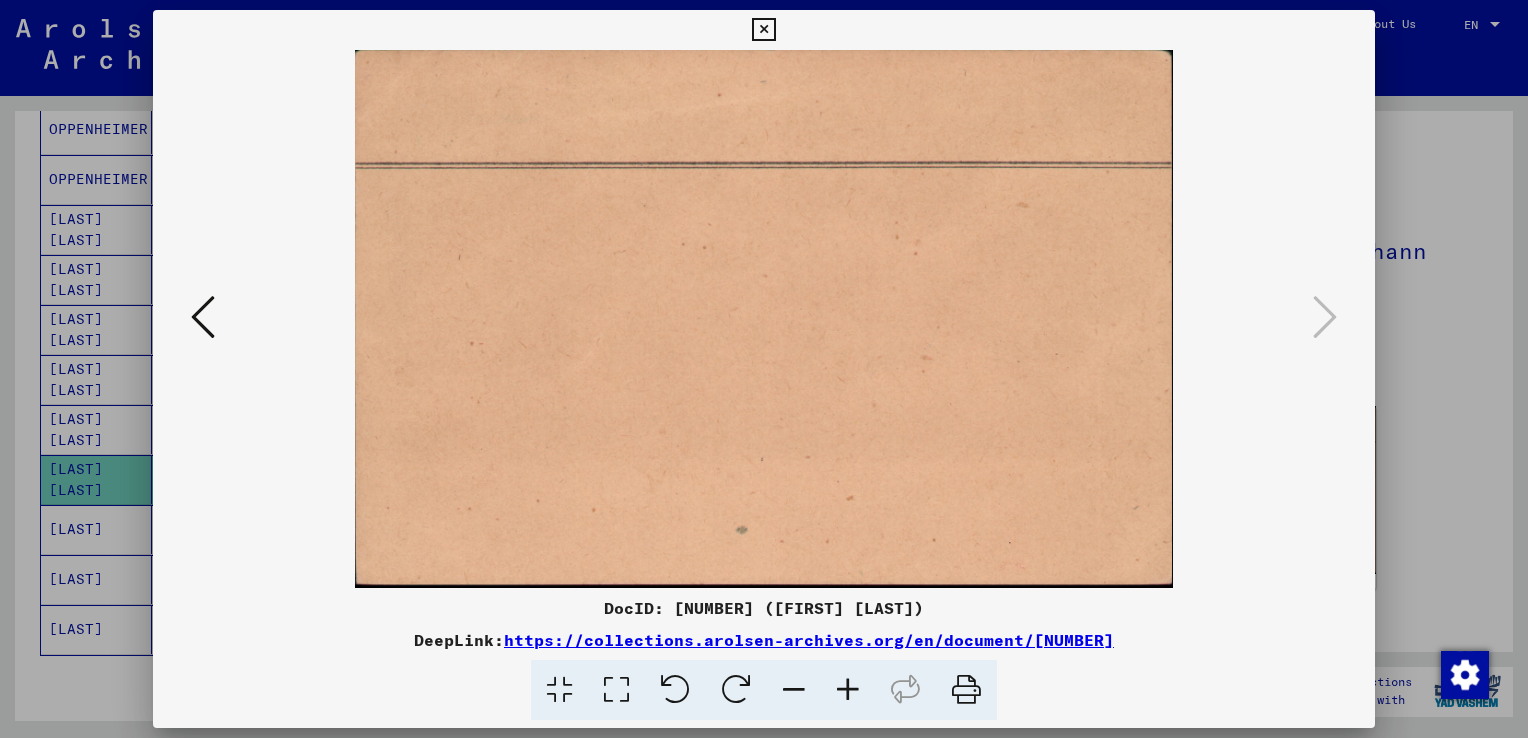 click at bounding box center [203, 317] 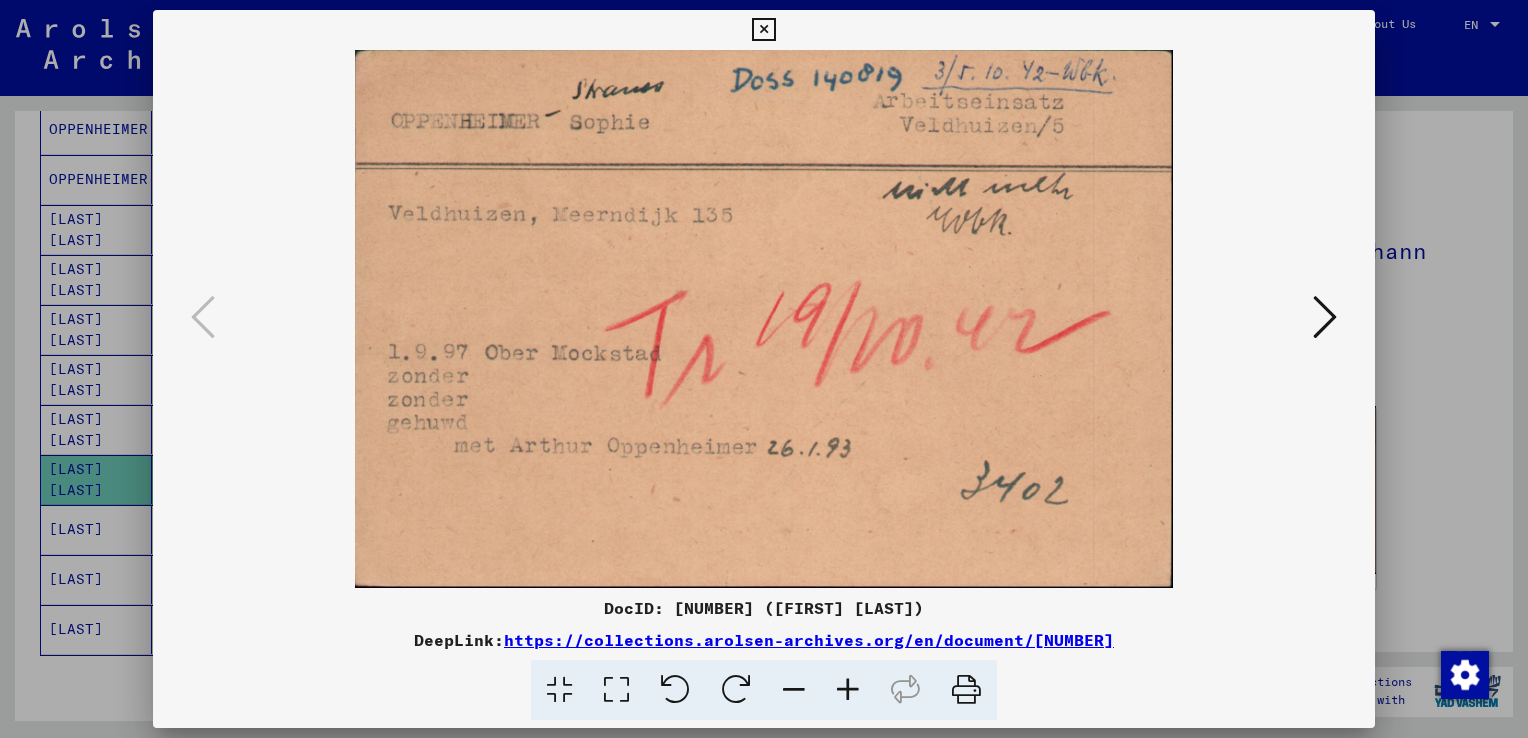 click at bounding box center (763, 30) 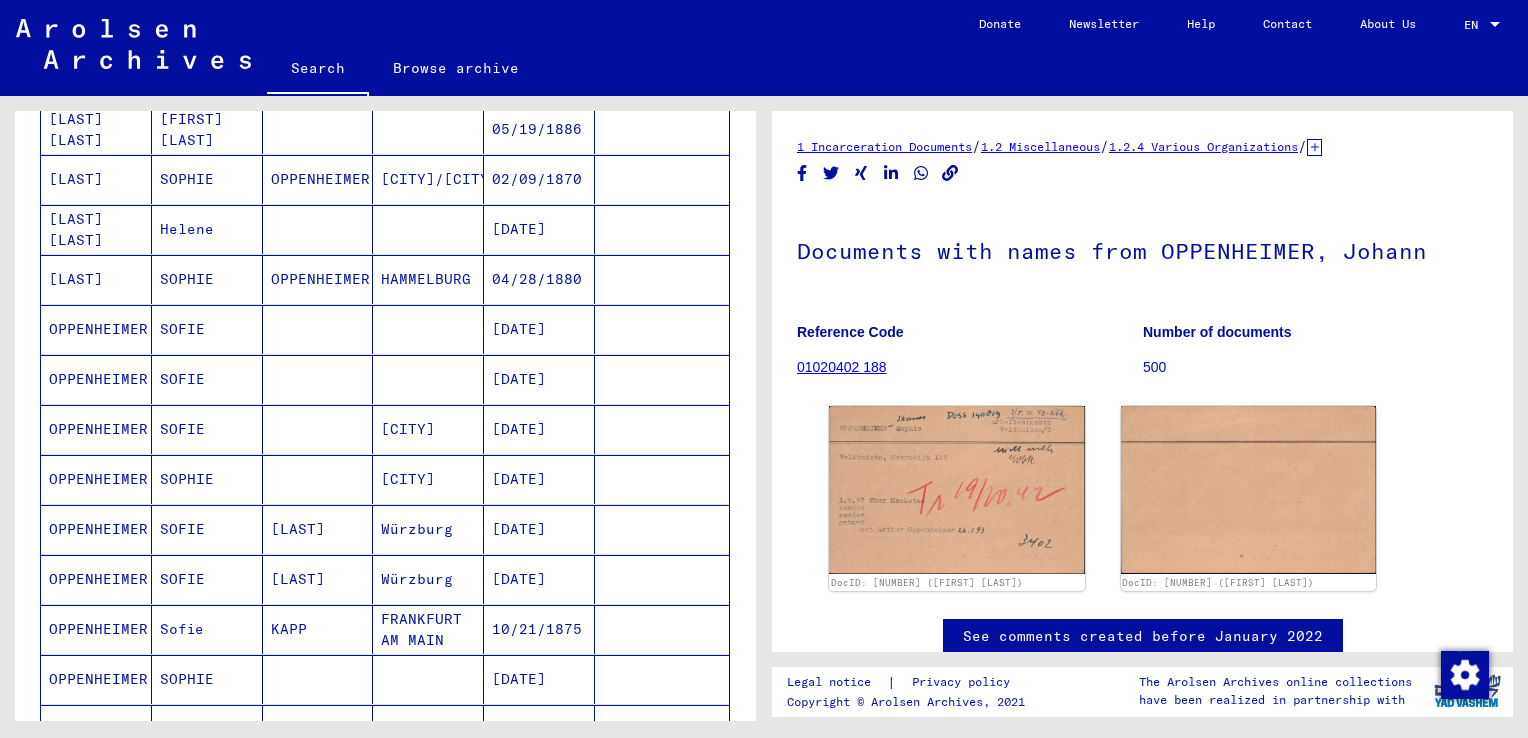 scroll, scrollTop: 0, scrollLeft: 0, axis: both 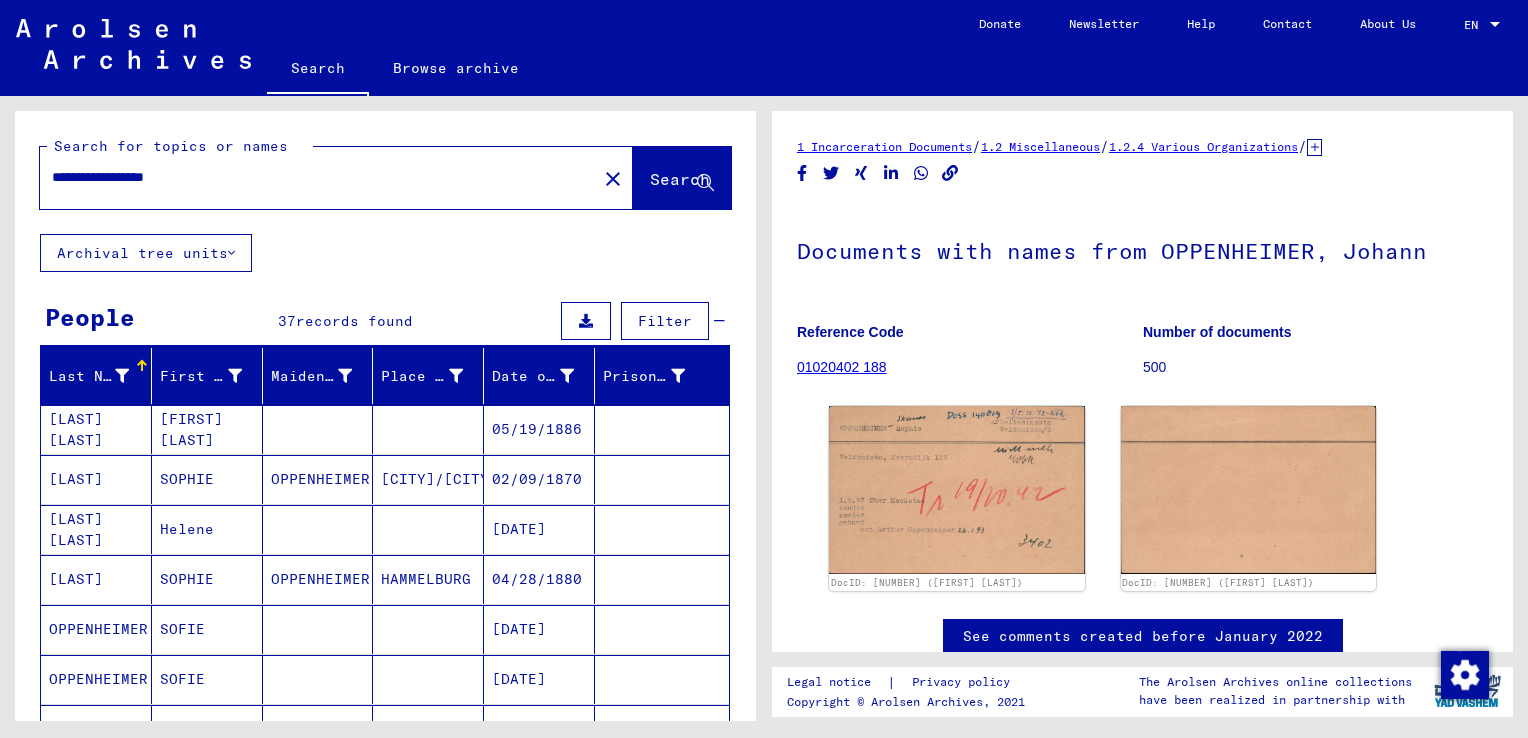 drag, startPoint x: 105, startPoint y: 182, endPoint x: -4, endPoint y: 162, distance: 110.81967 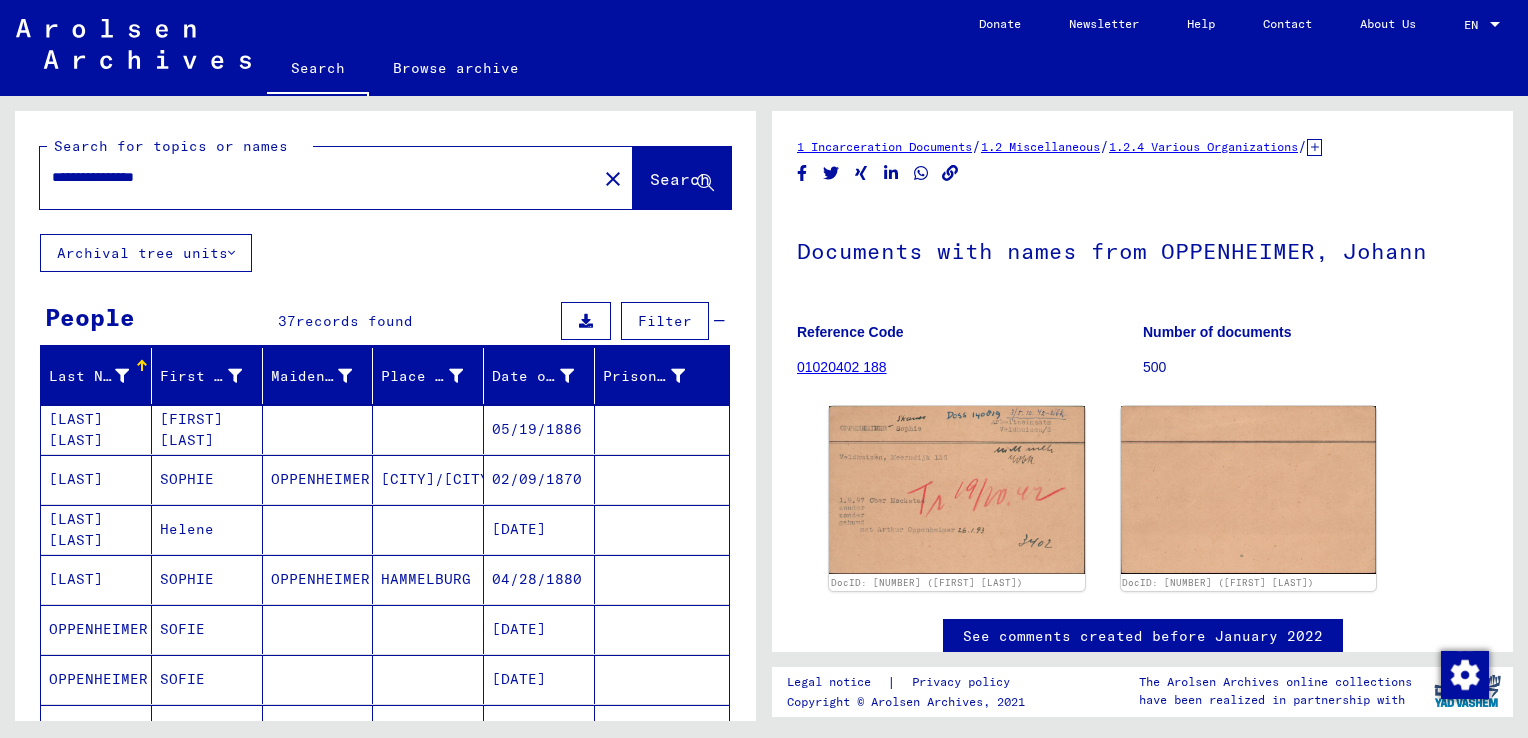 type on "**********" 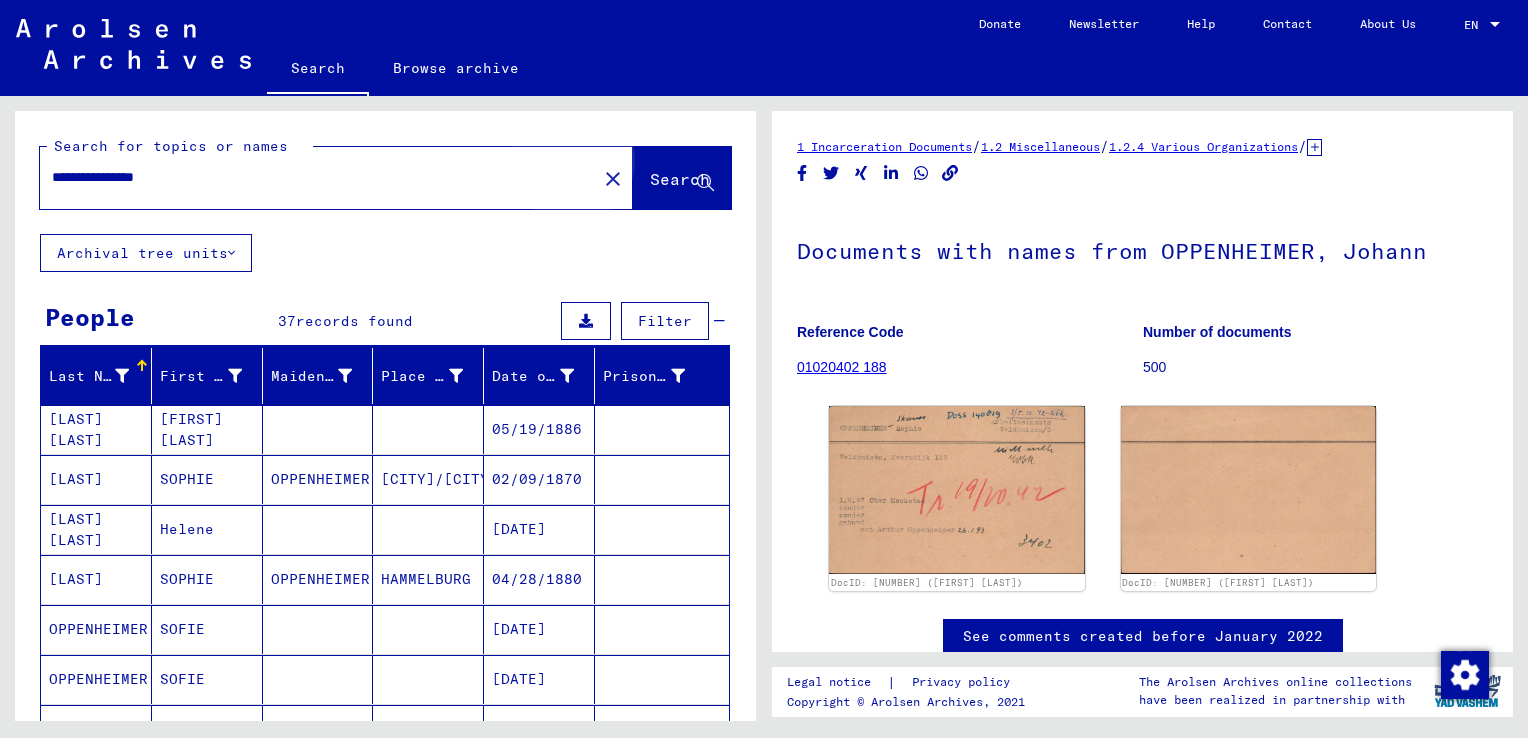 click on "Search" 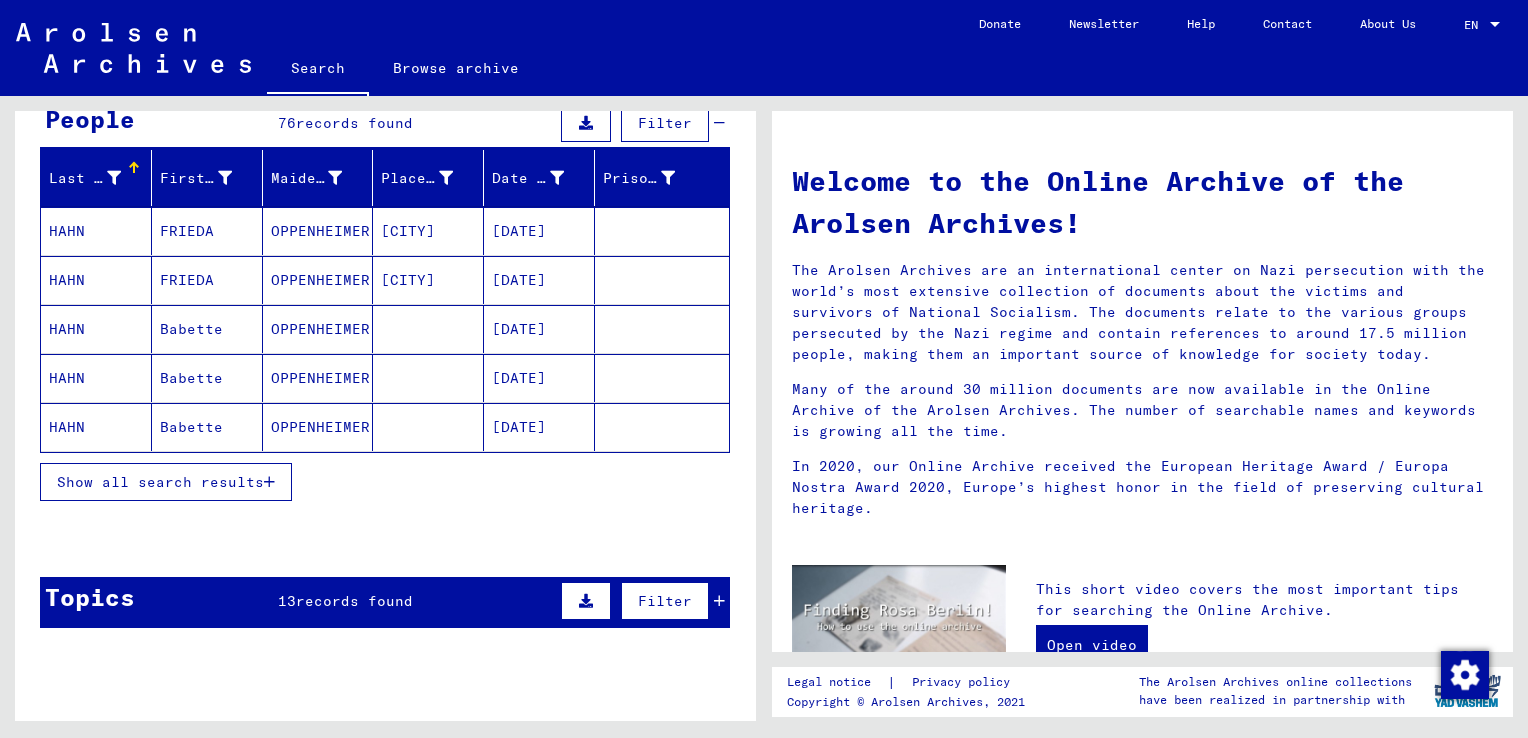 scroll, scrollTop: 200, scrollLeft: 0, axis: vertical 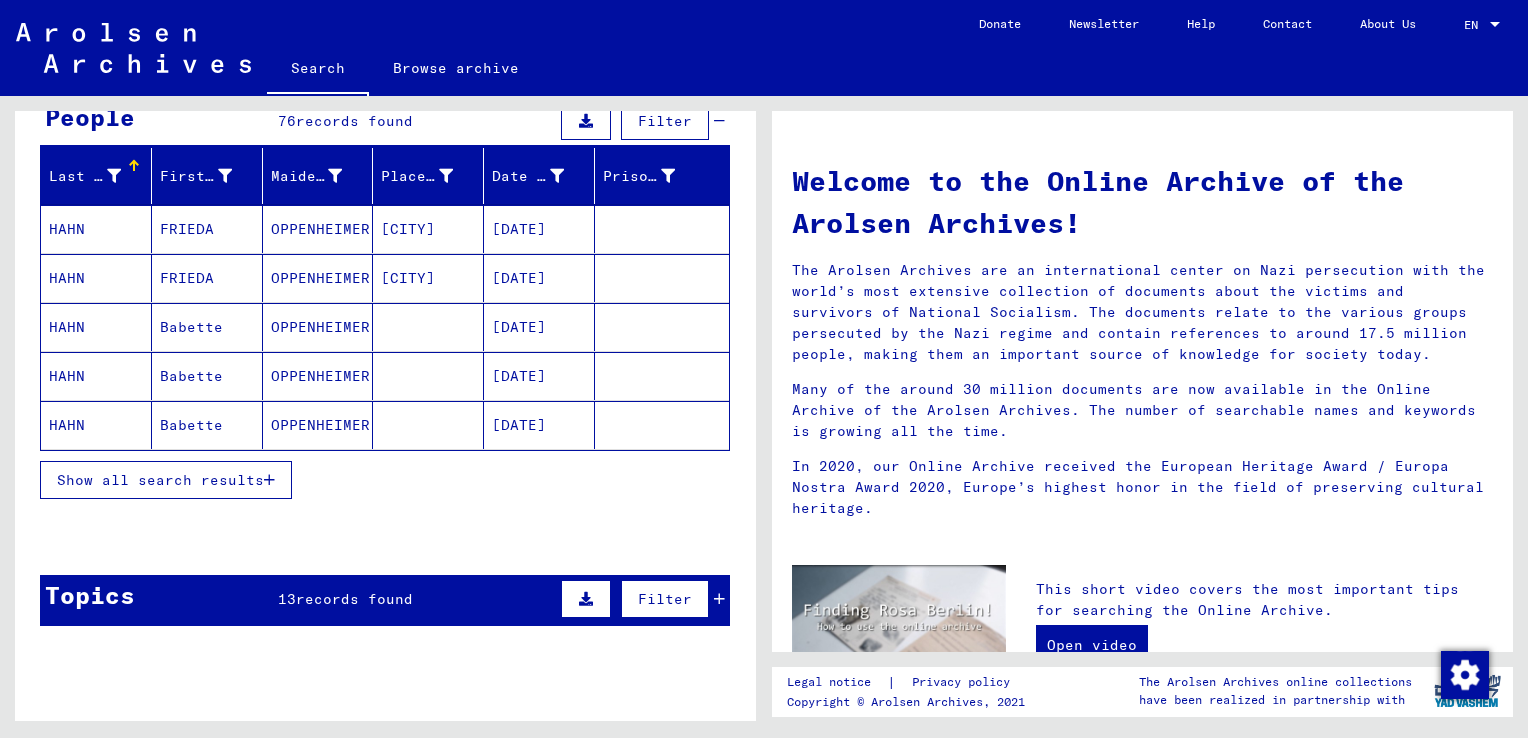 click on "Show all search results" at bounding box center [160, 480] 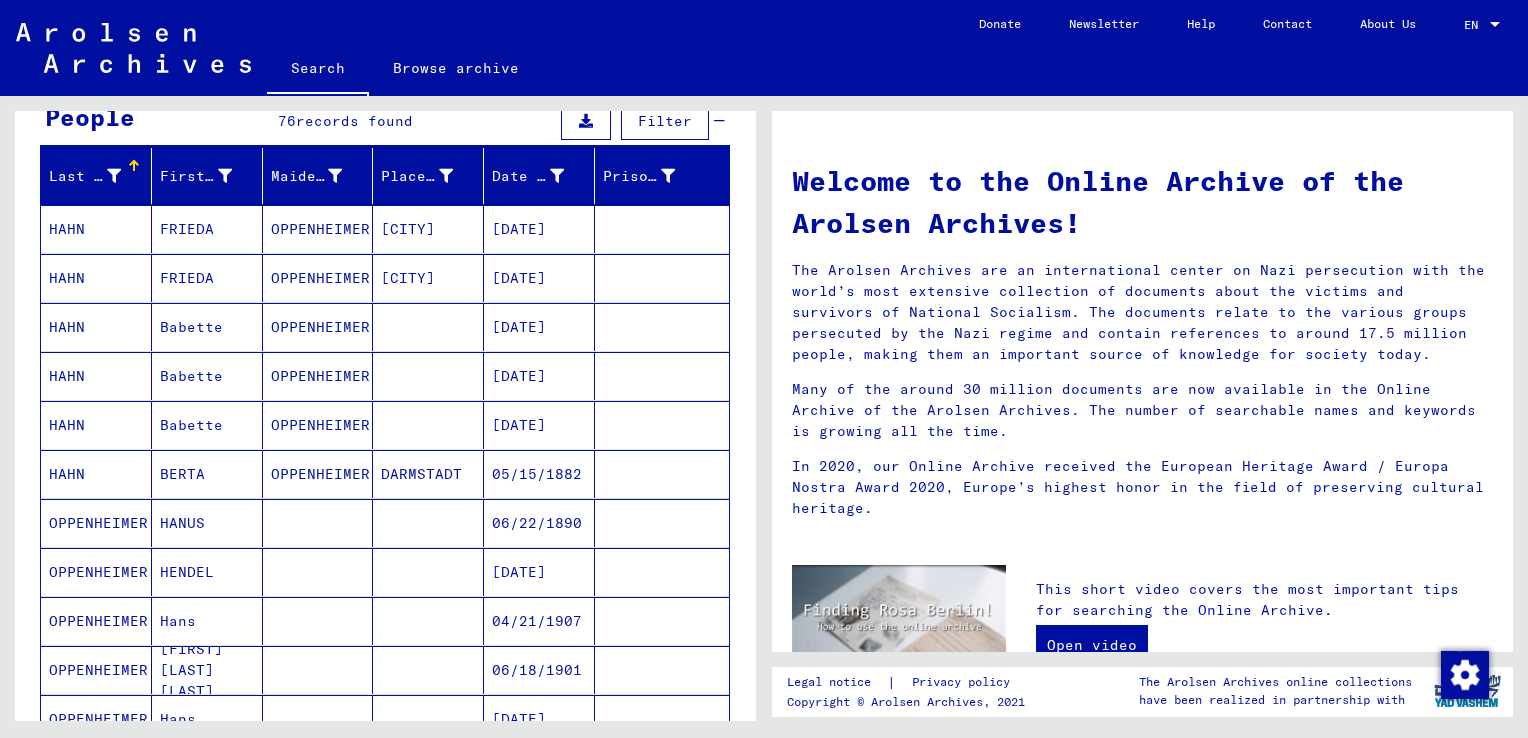 click on "Hans" at bounding box center [207, 670] 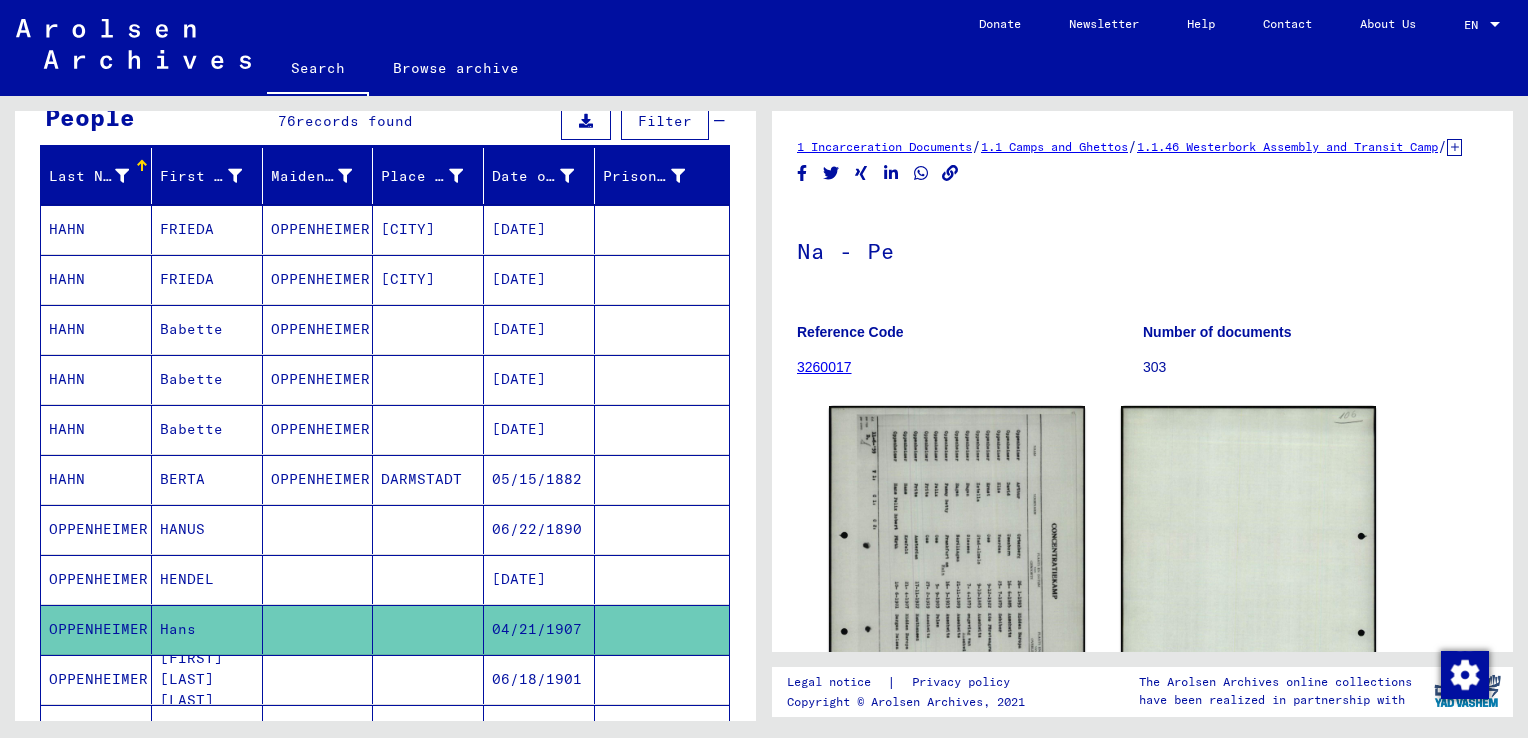 scroll, scrollTop: 0, scrollLeft: 0, axis: both 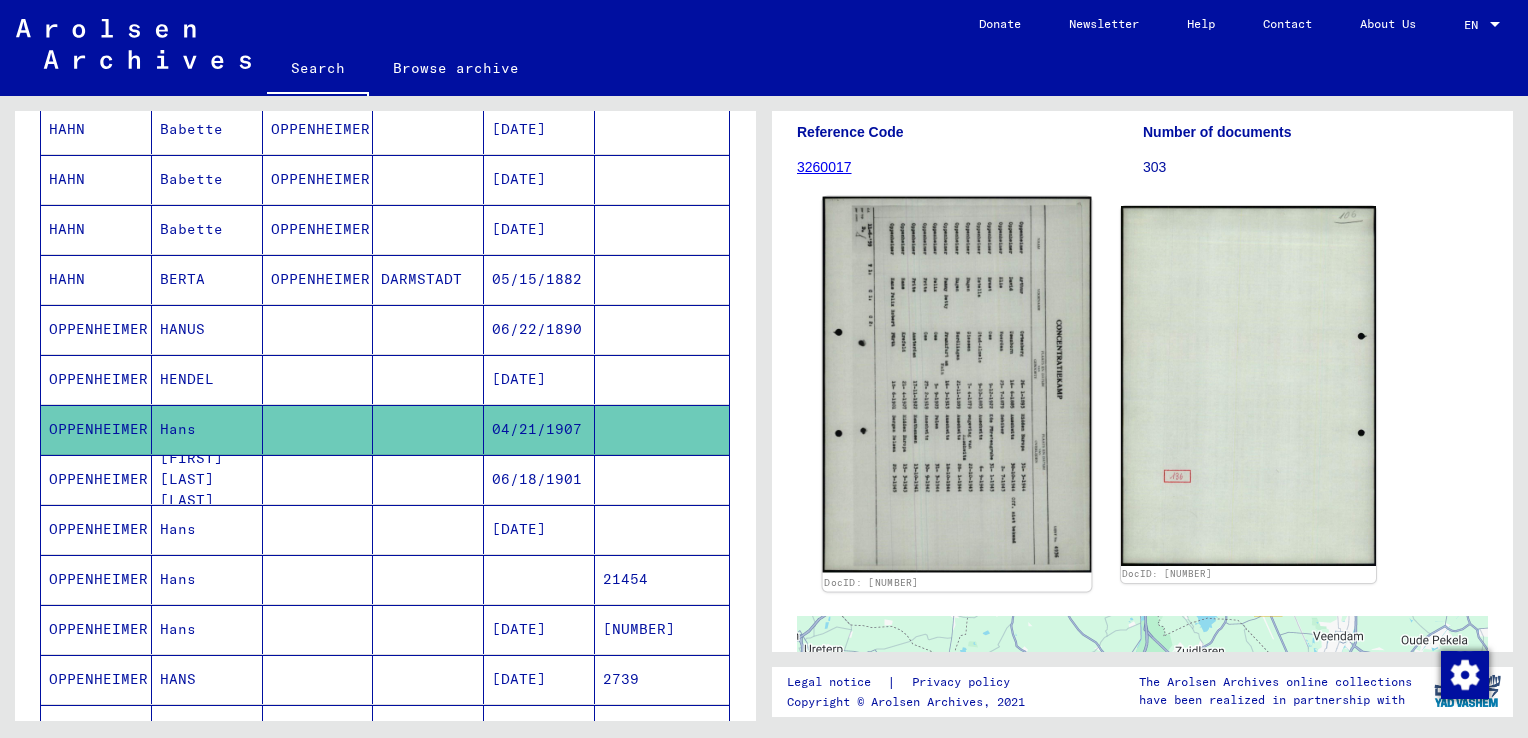 click 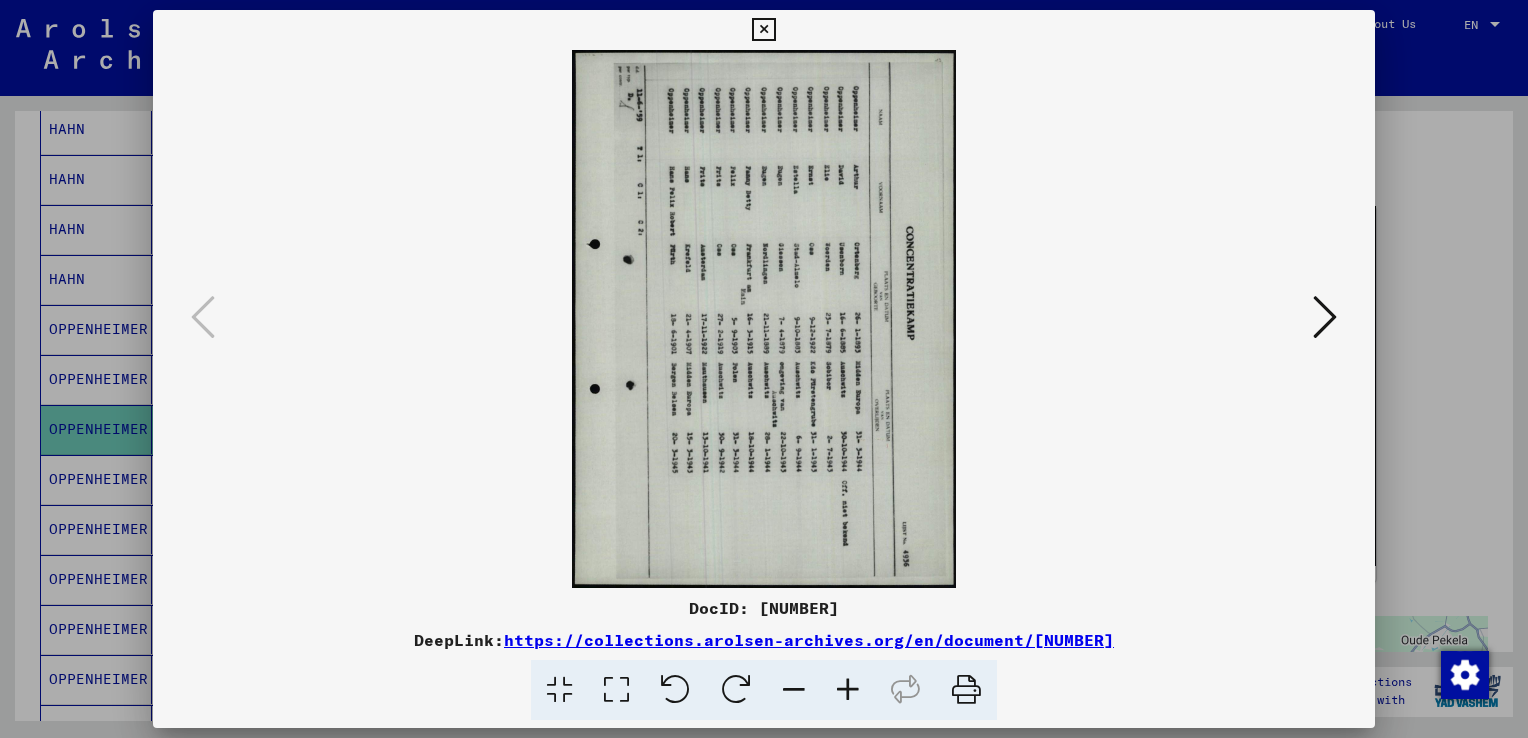 click at bounding box center [675, 690] 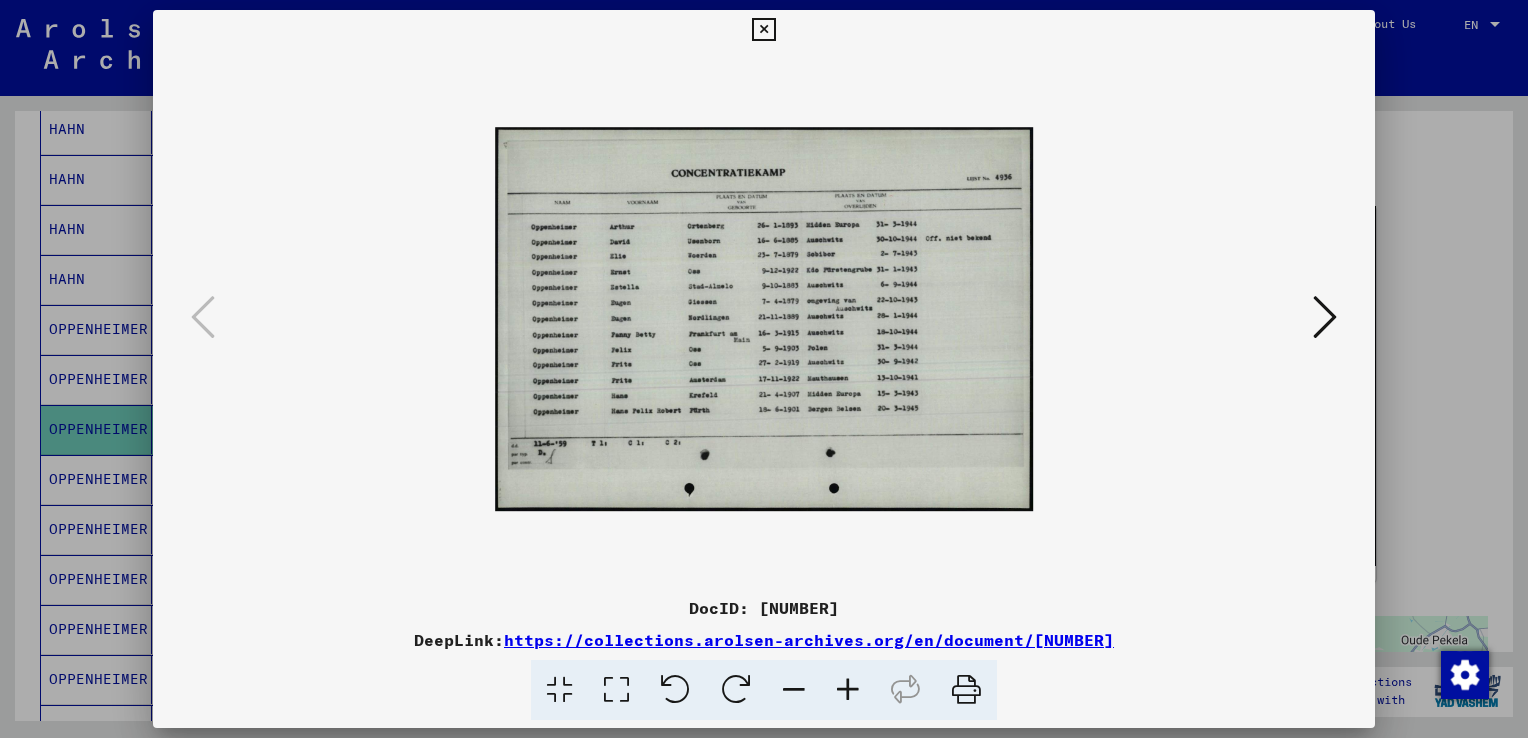 click at bounding box center (848, 690) 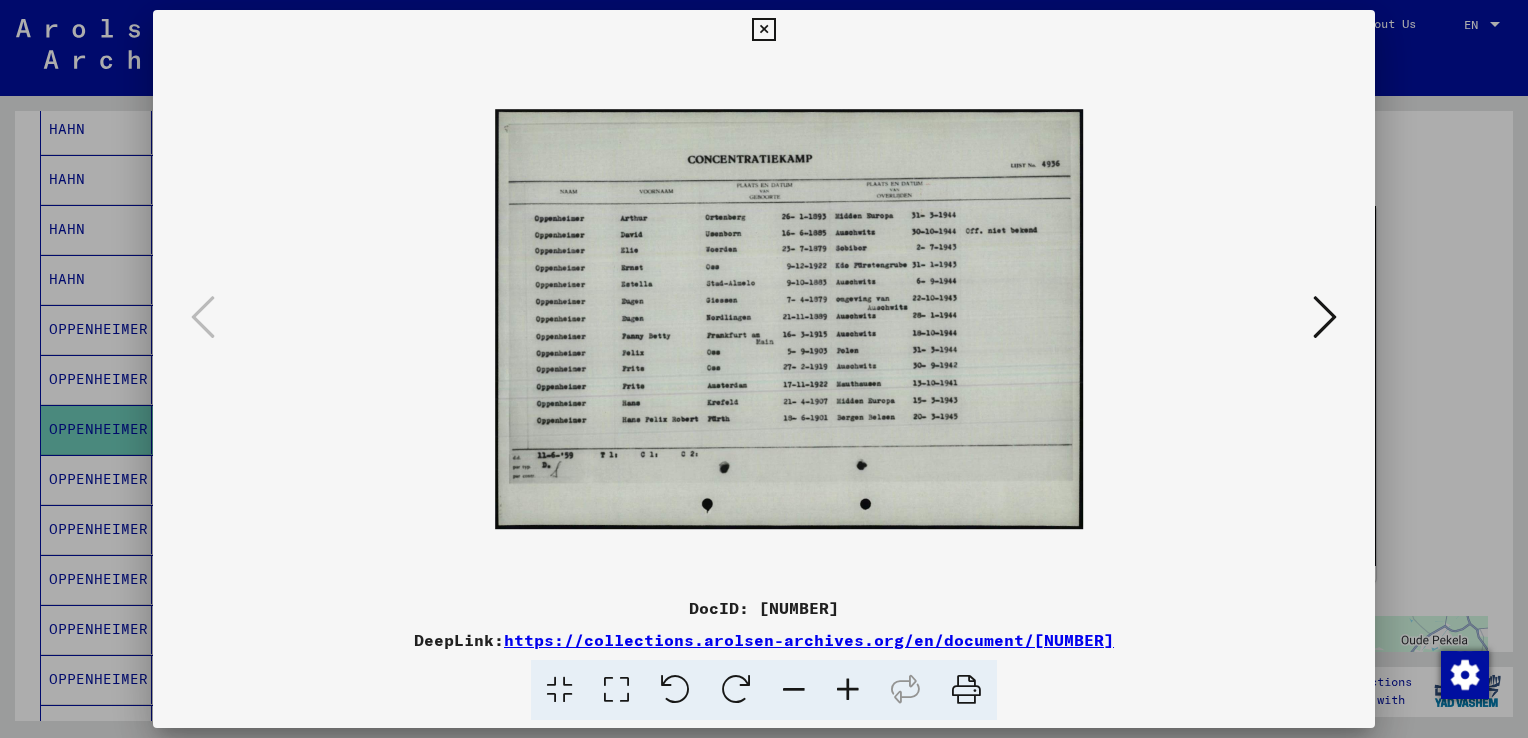 click at bounding box center (848, 690) 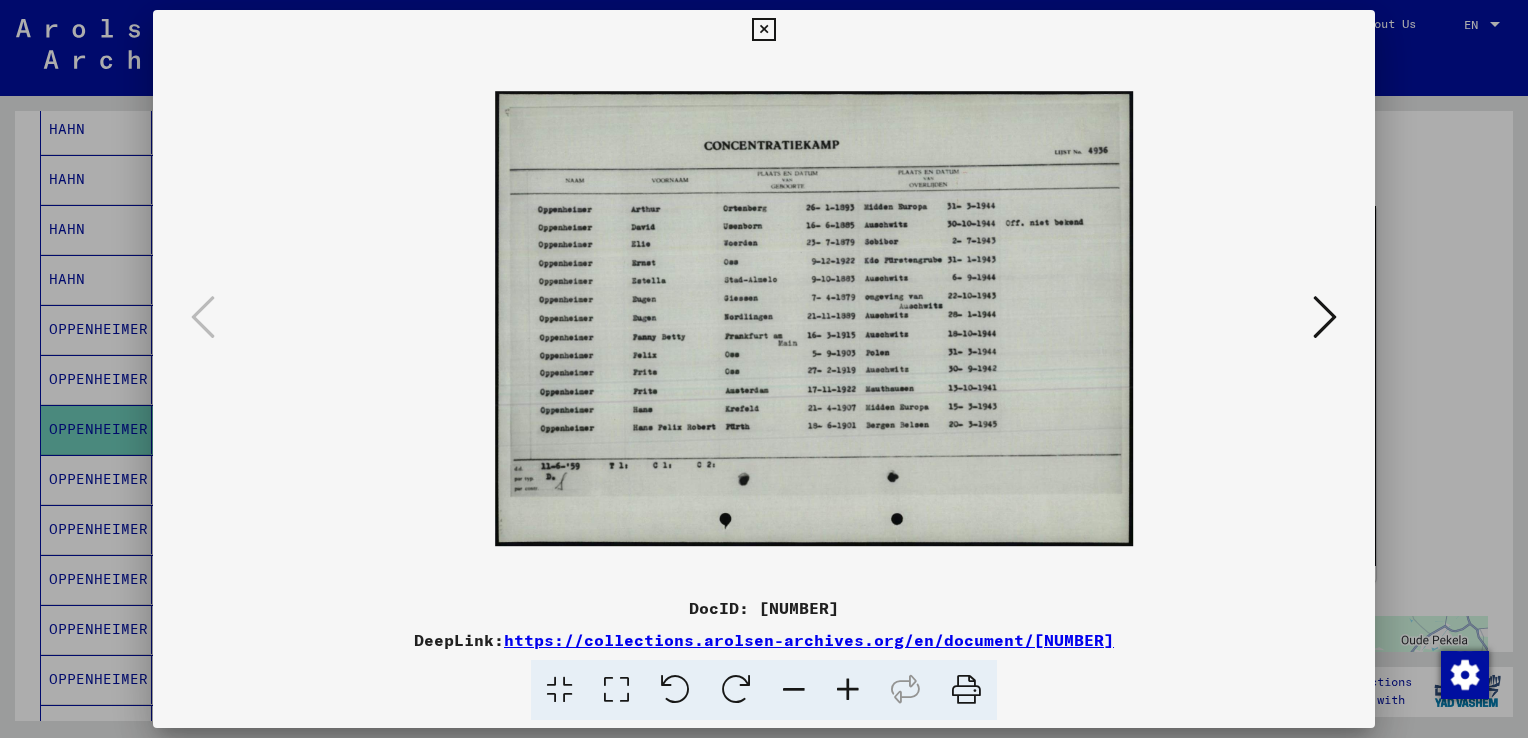 drag, startPoint x: 810, startPoint y: 263, endPoint x: 731, endPoint y: 414, distance: 170.41713 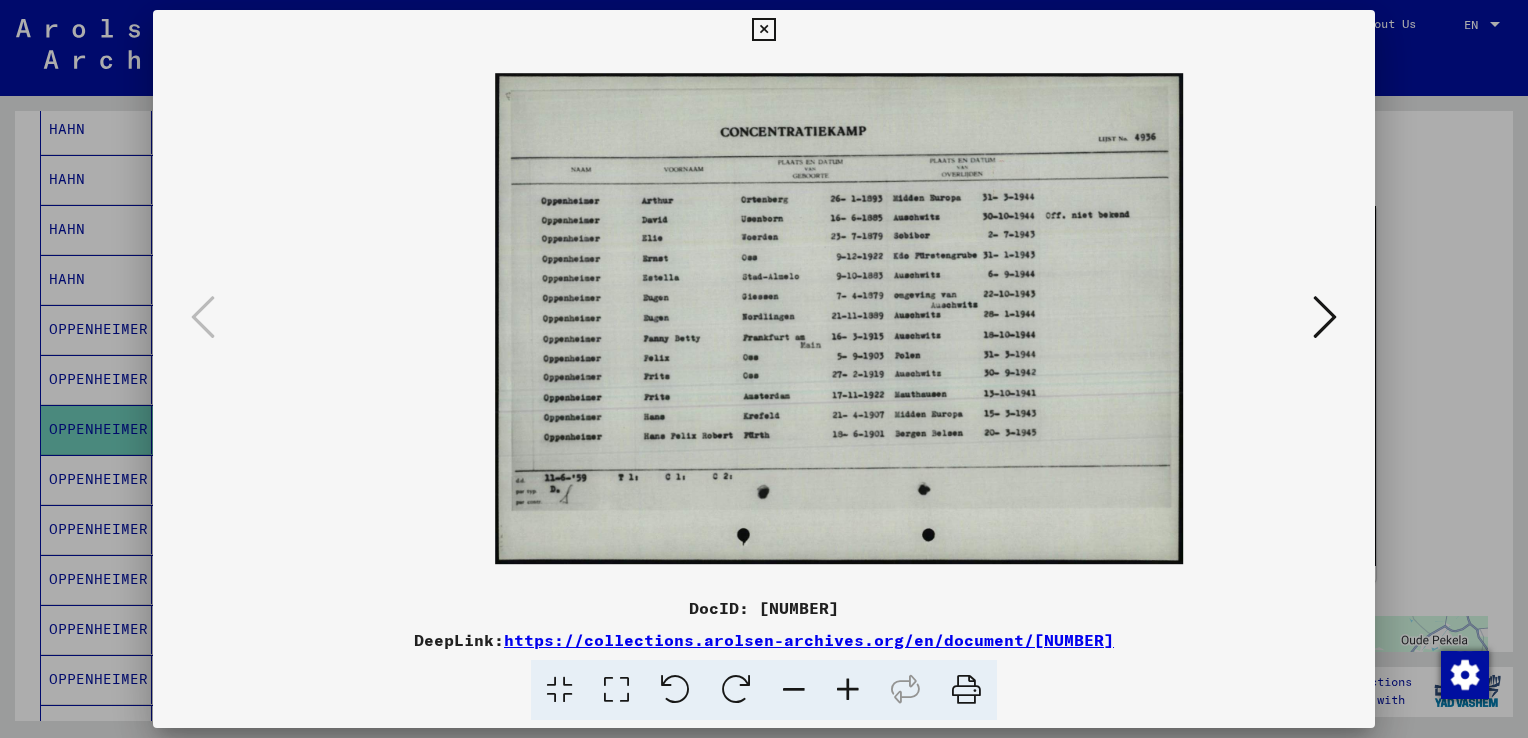 click at bounding box center (848, 690) 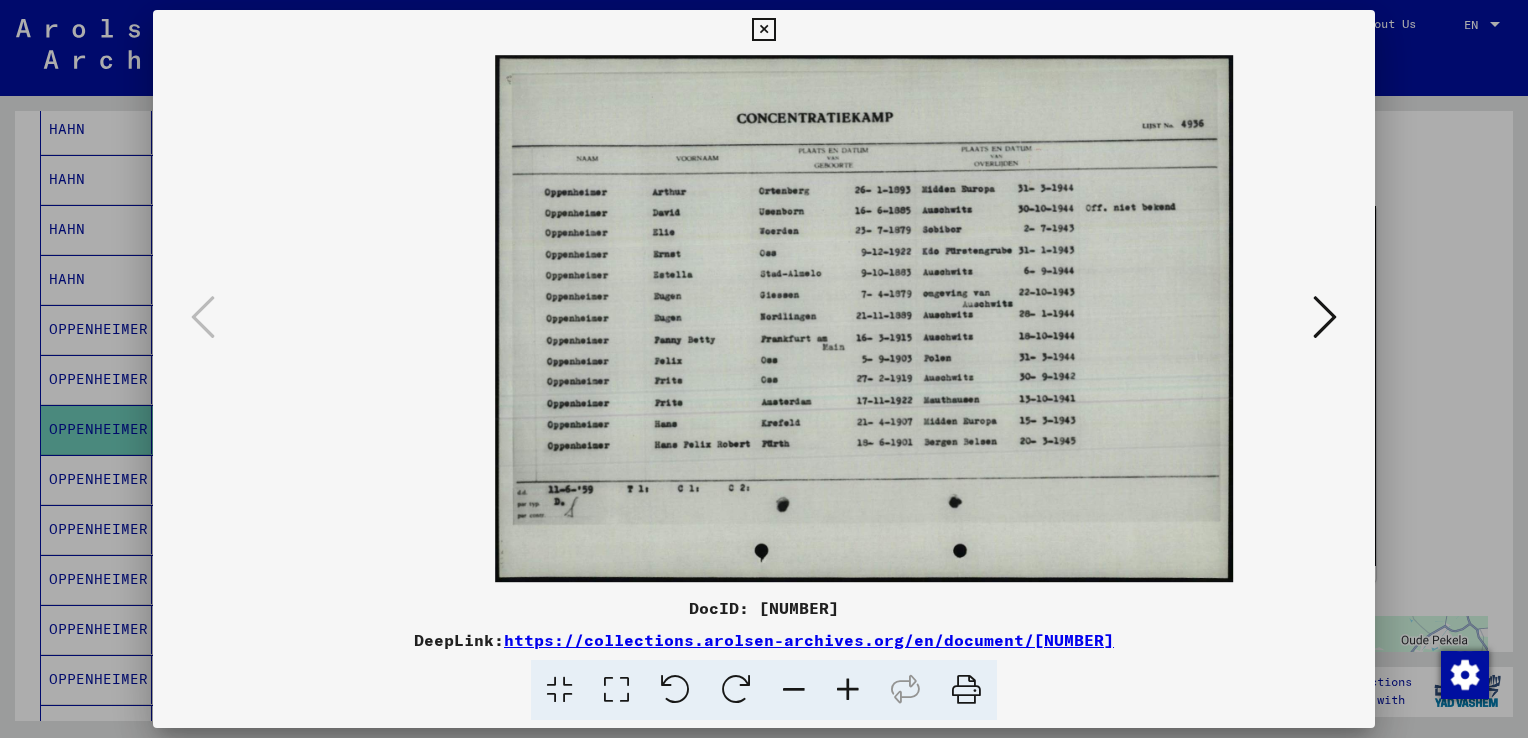 click at bounding box center (848, 690) 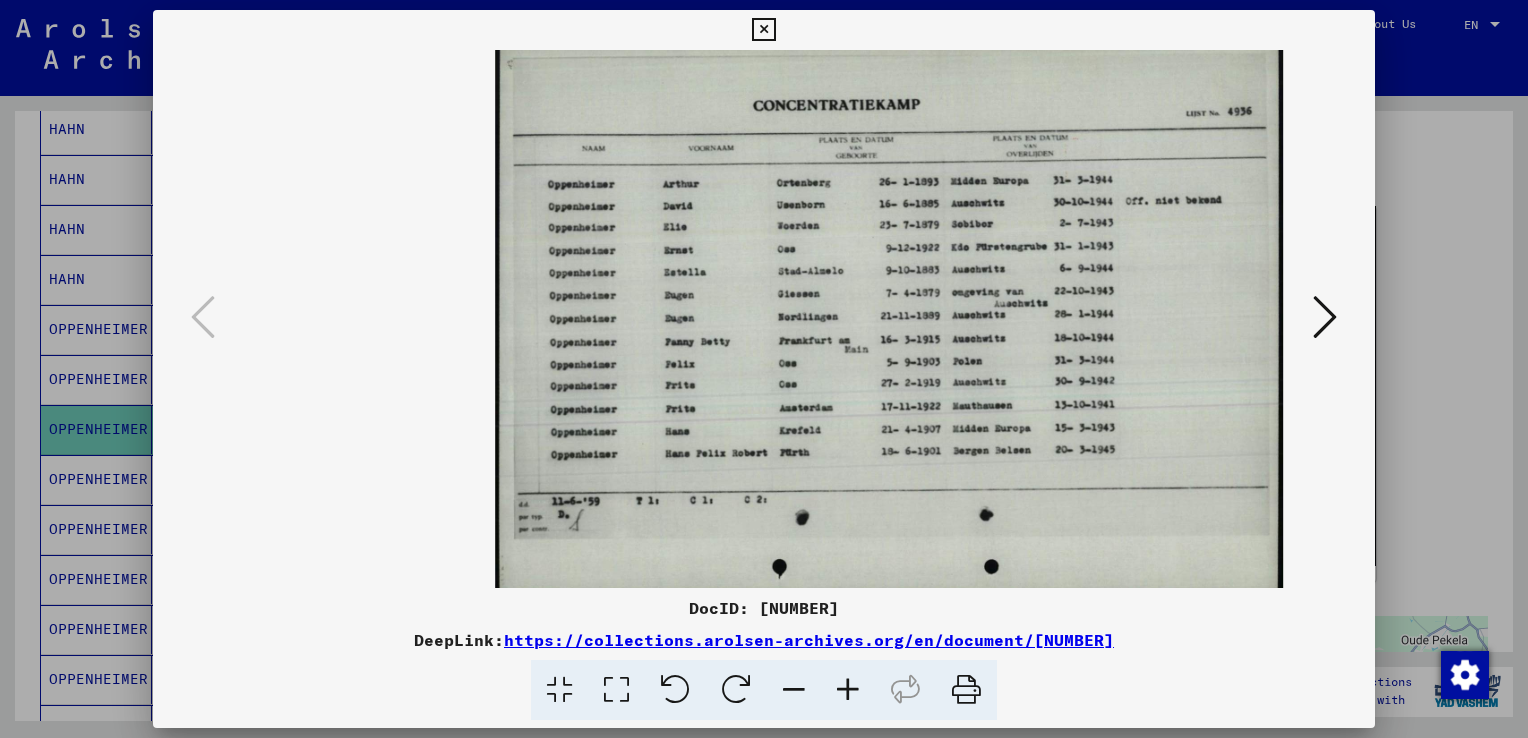 click at bounding box center (848, 690) 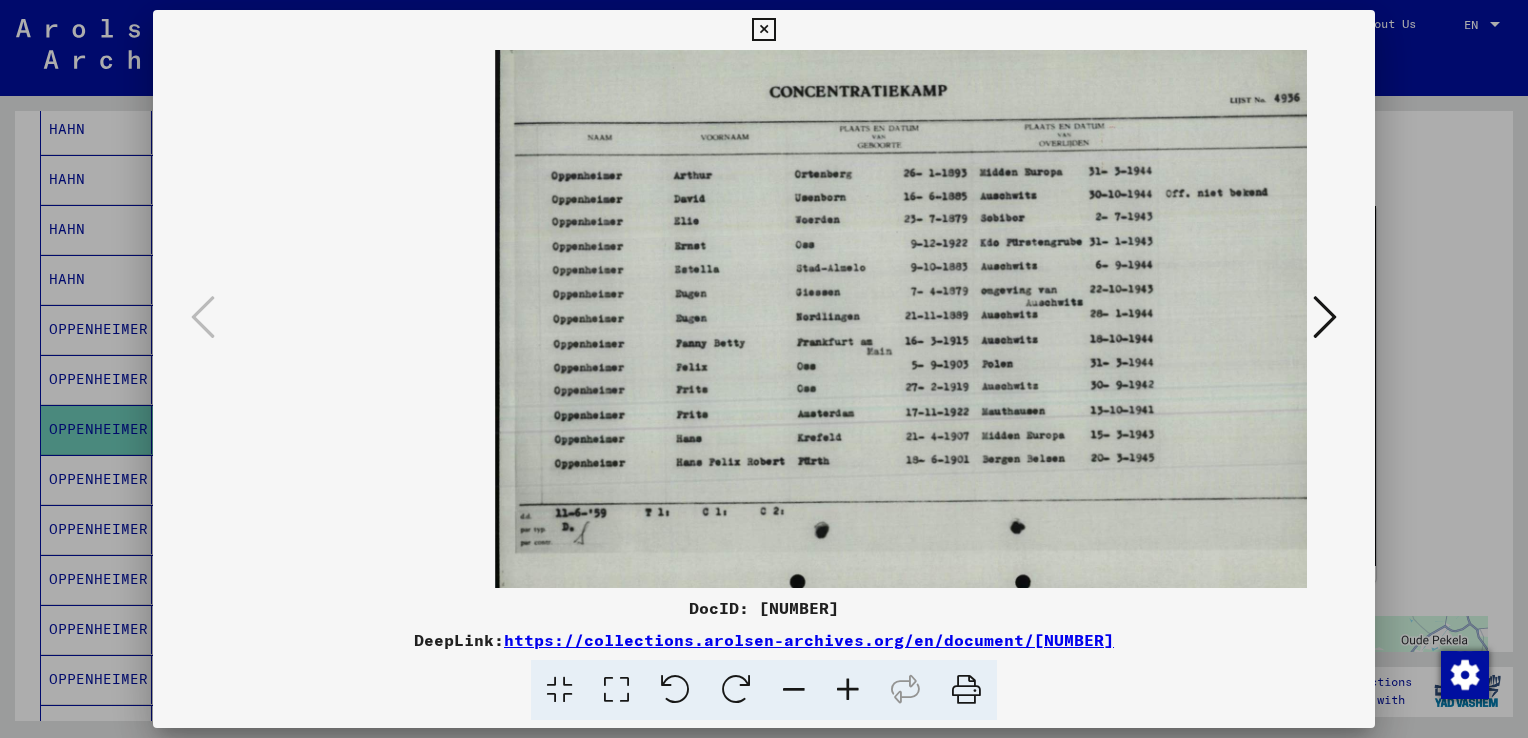 click at bounding box center [848, 690] 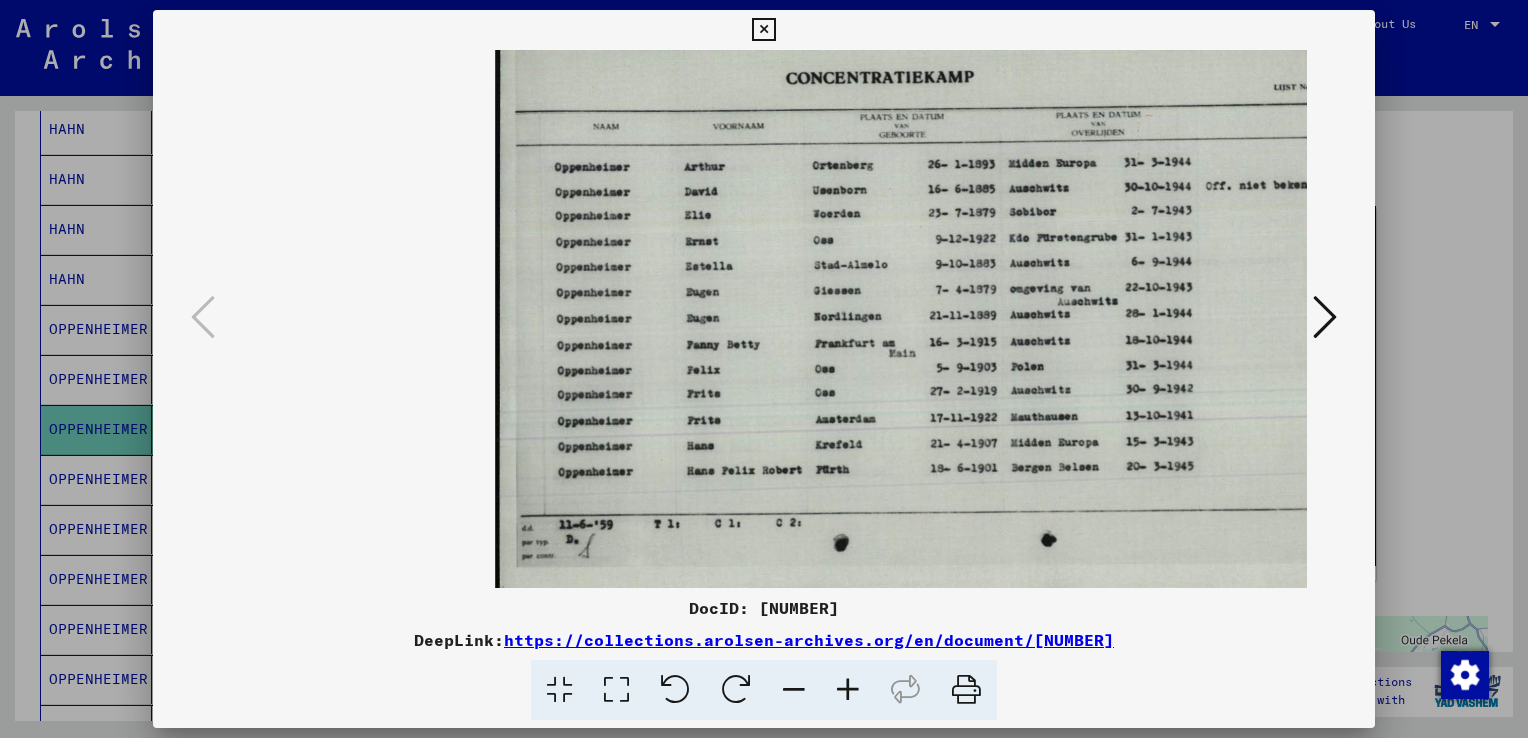 click at bounding box center [763, 30] 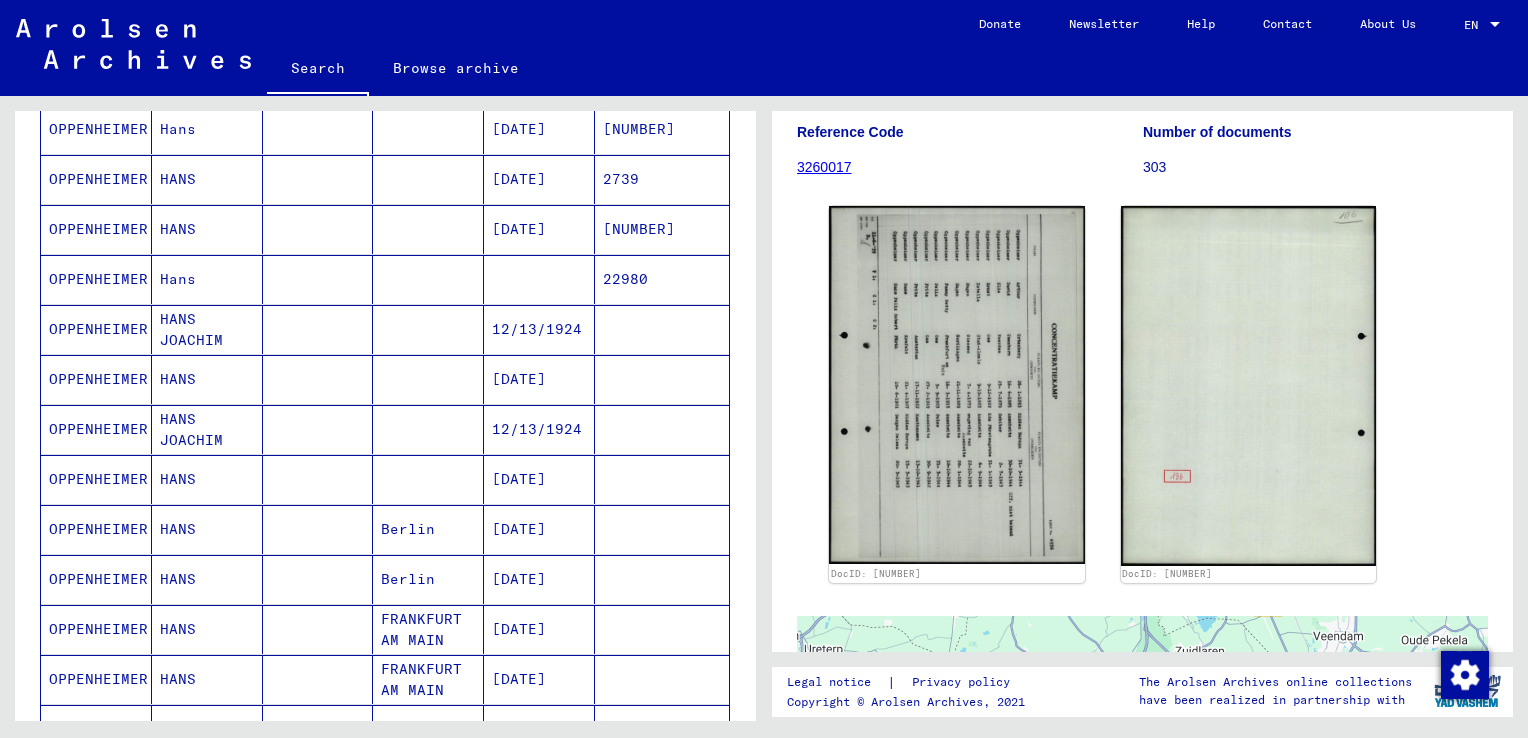 scroll, scrollTop: 1000, scrollLeft: 0, axis: vertical 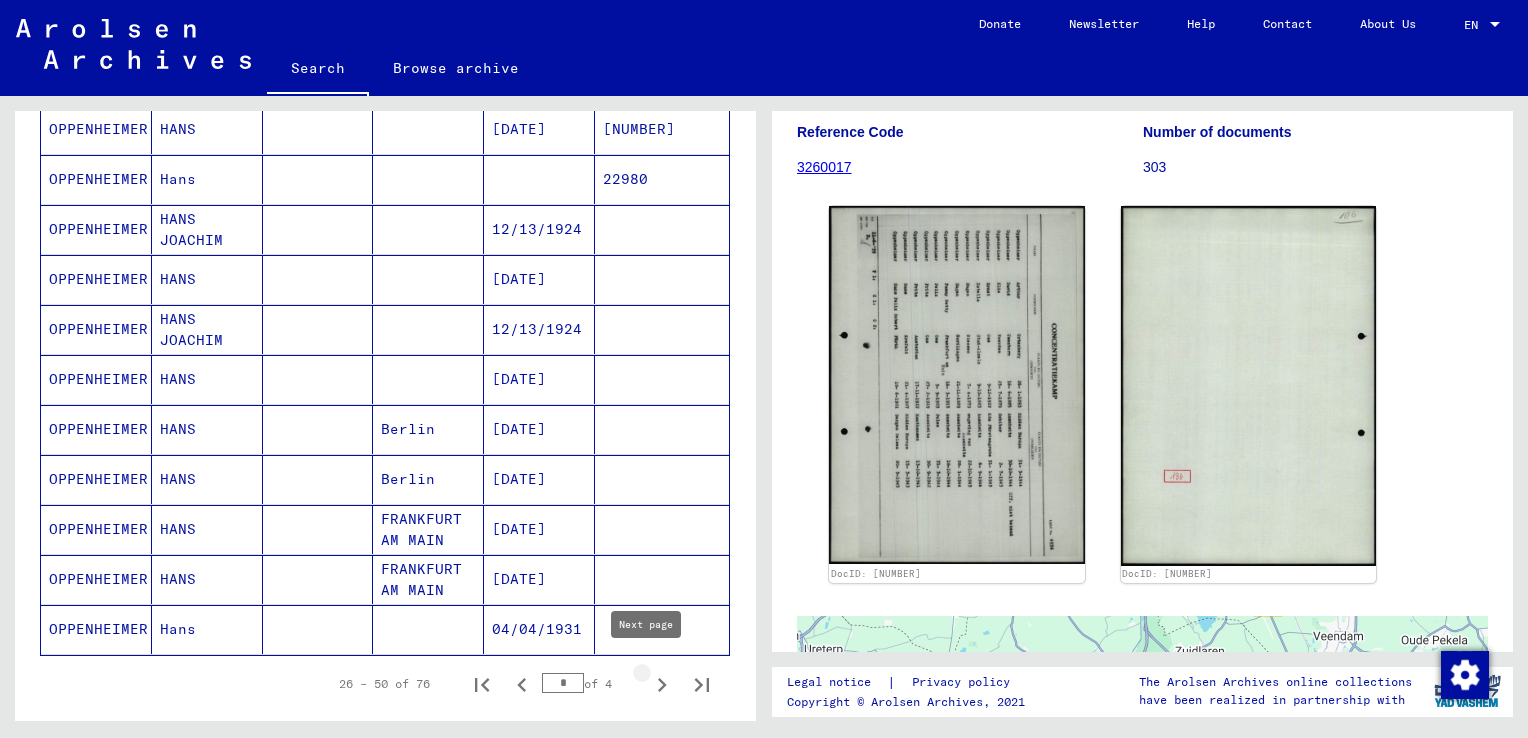click 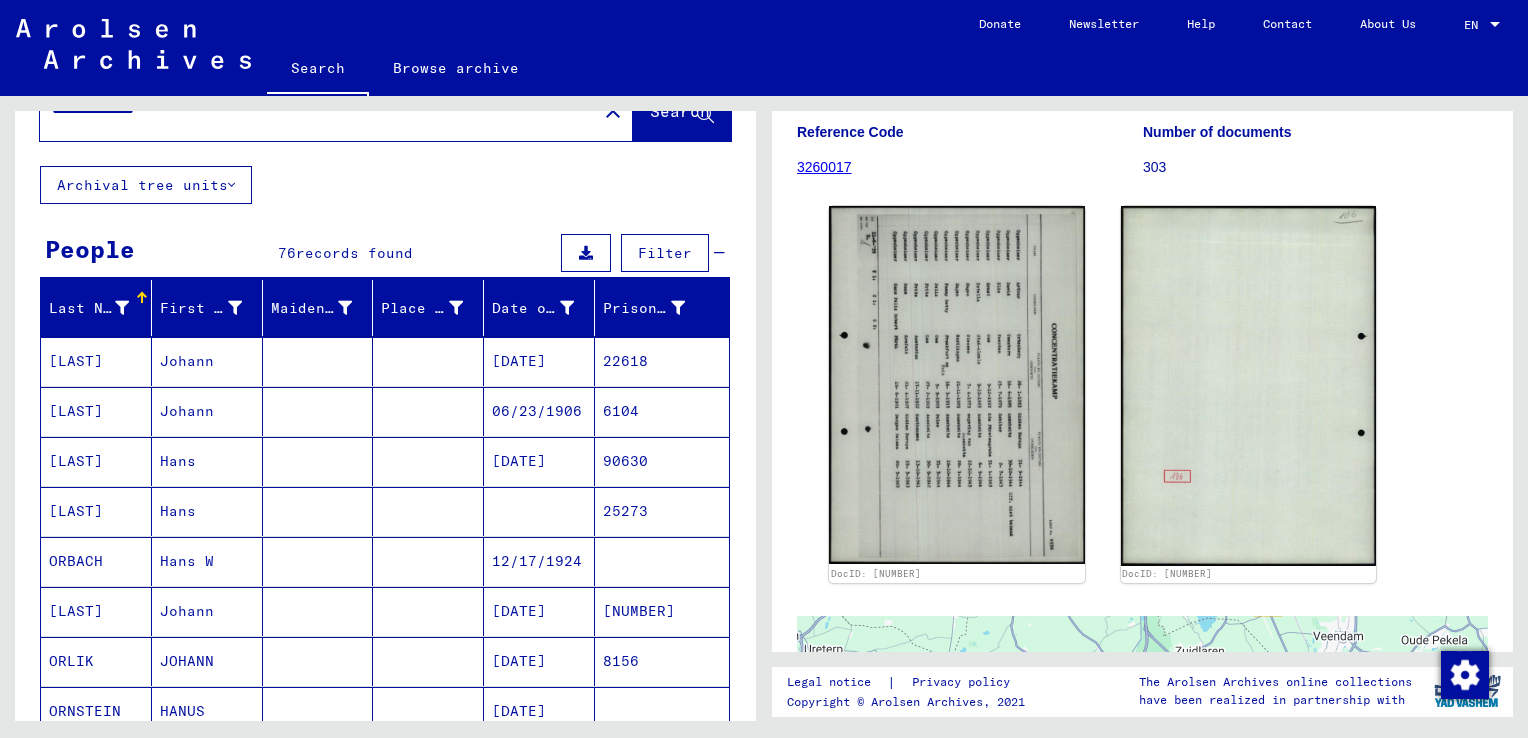 scroll, scrollTop: 0, scrollLeft: 0, axis: both 